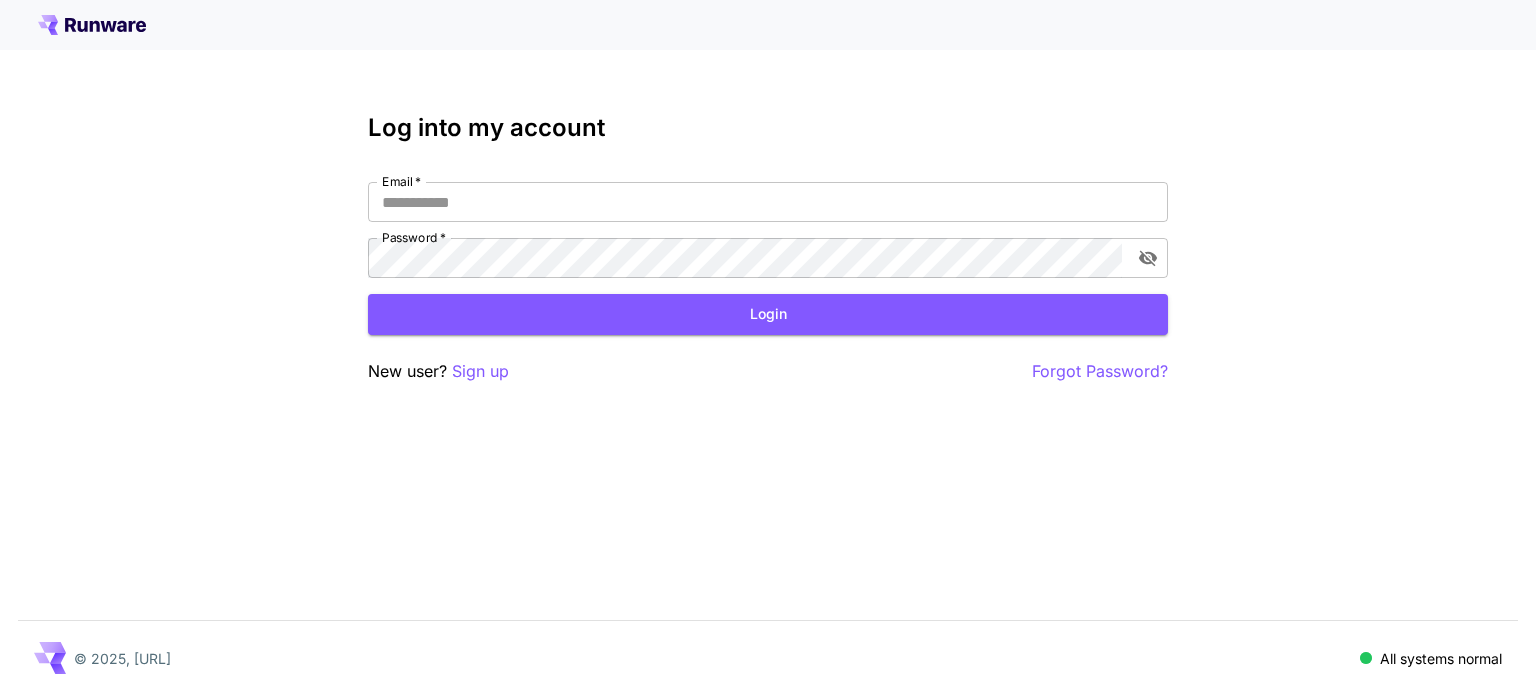 scroll, scrollTop: 0, scrollLeft: 0, axis: both 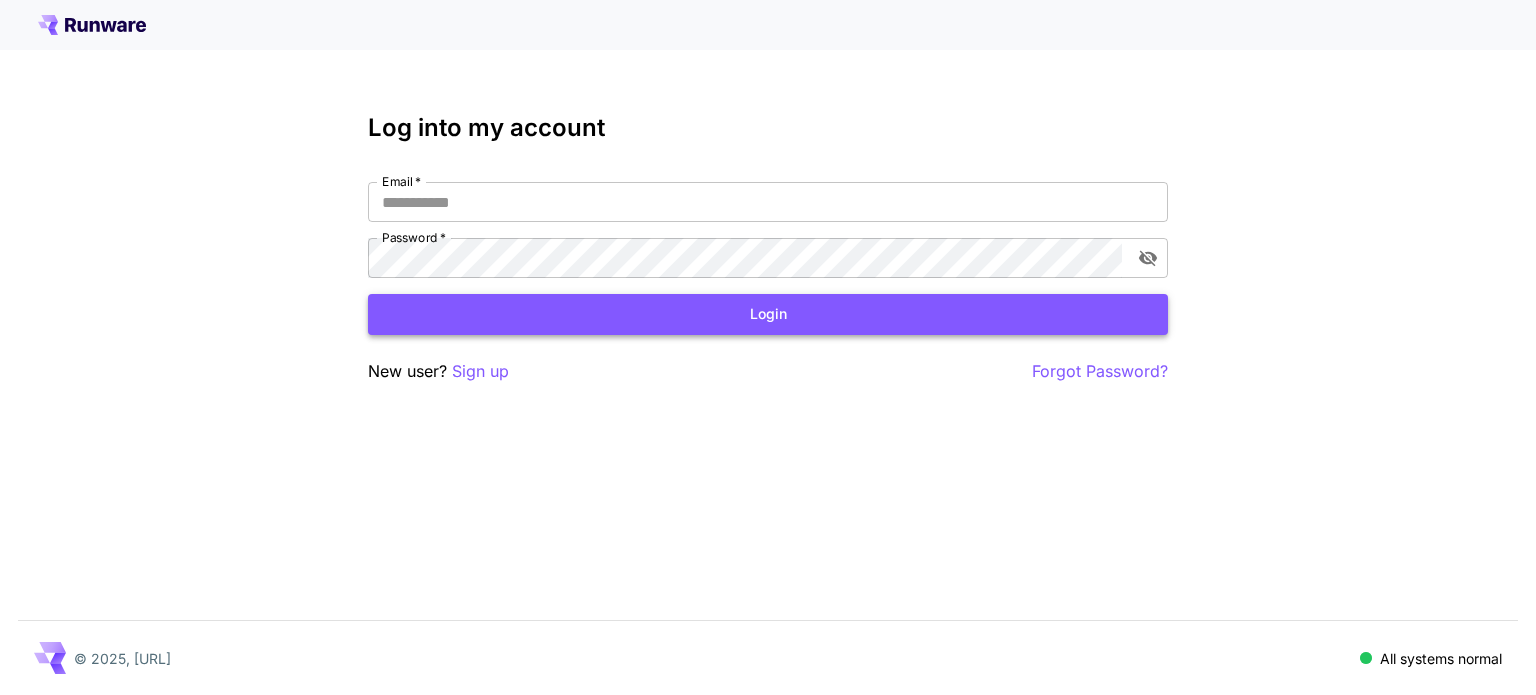 type on "**********" 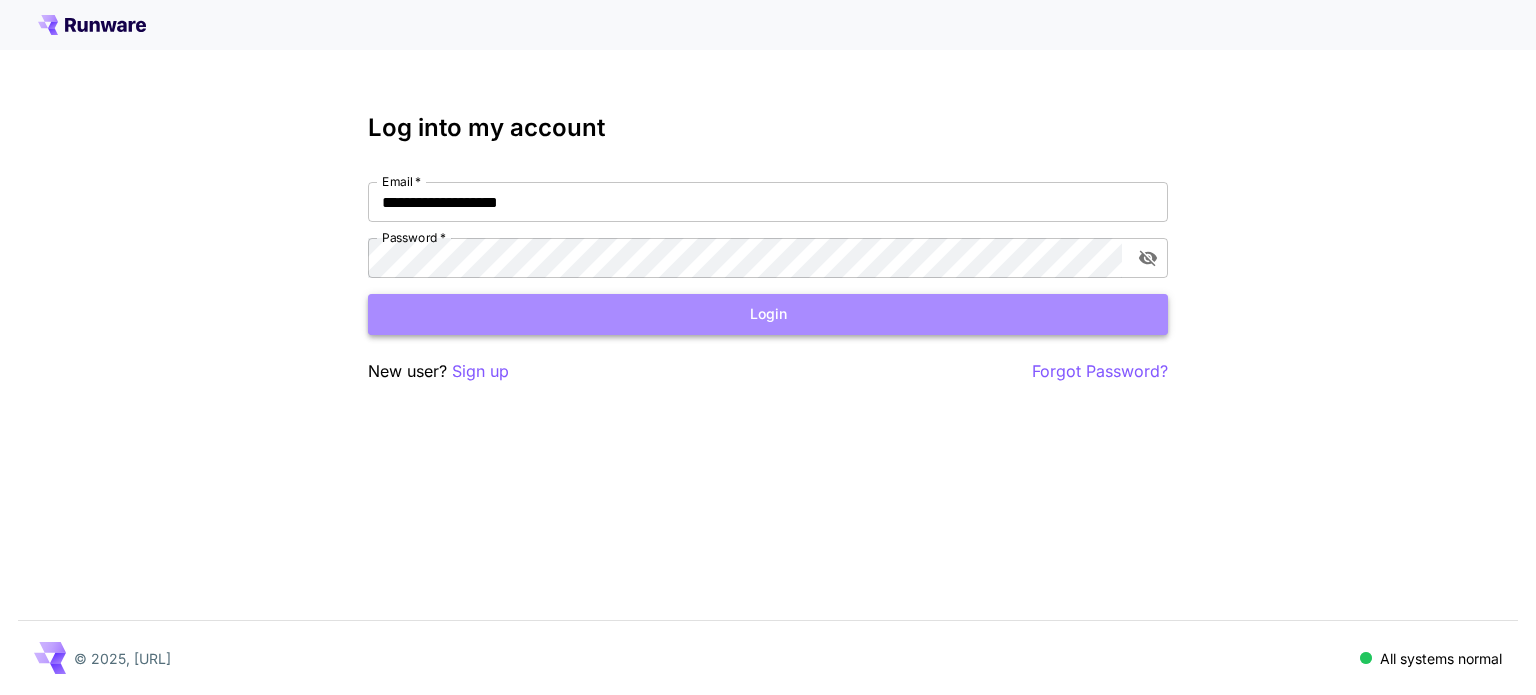 click on "Login" at bounding box center [768, 314] 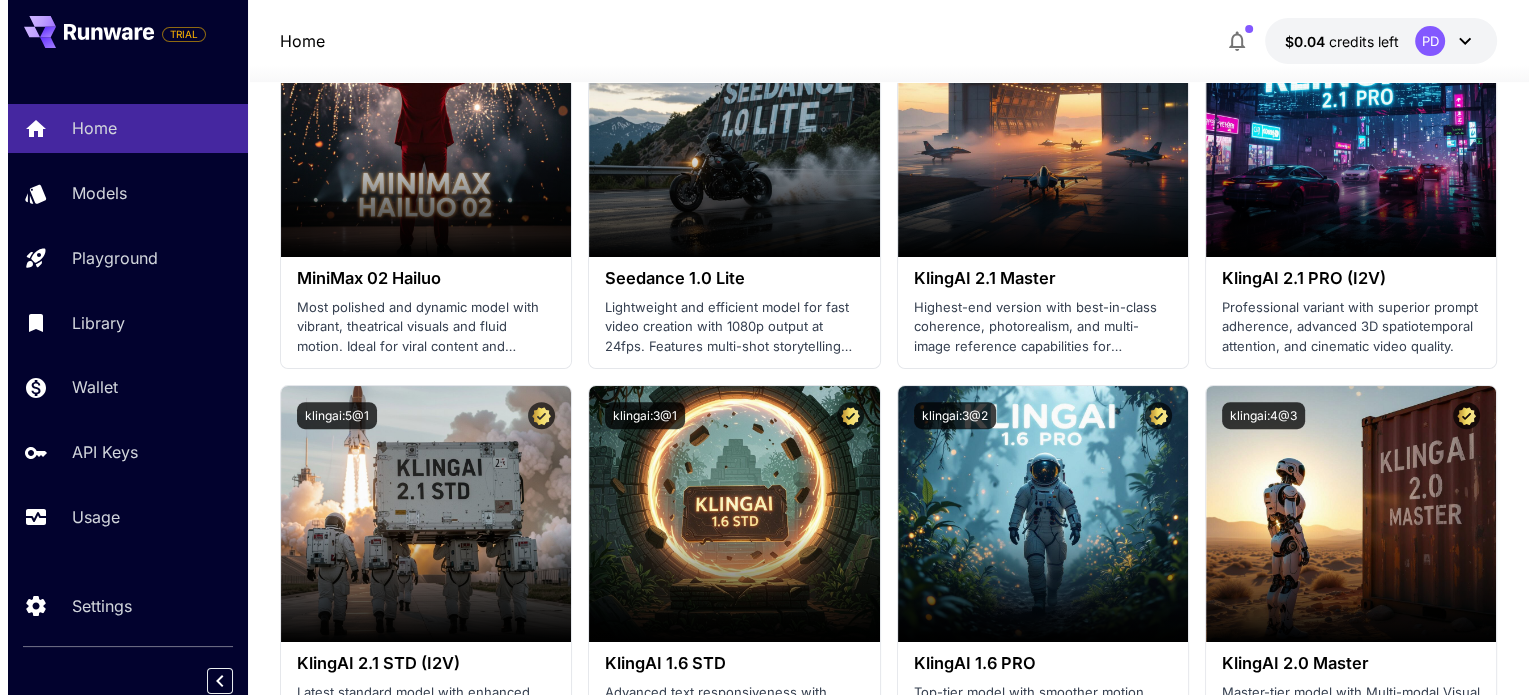 scroll, scrollTop: 708, scrollLeft: 0, axis: vertical 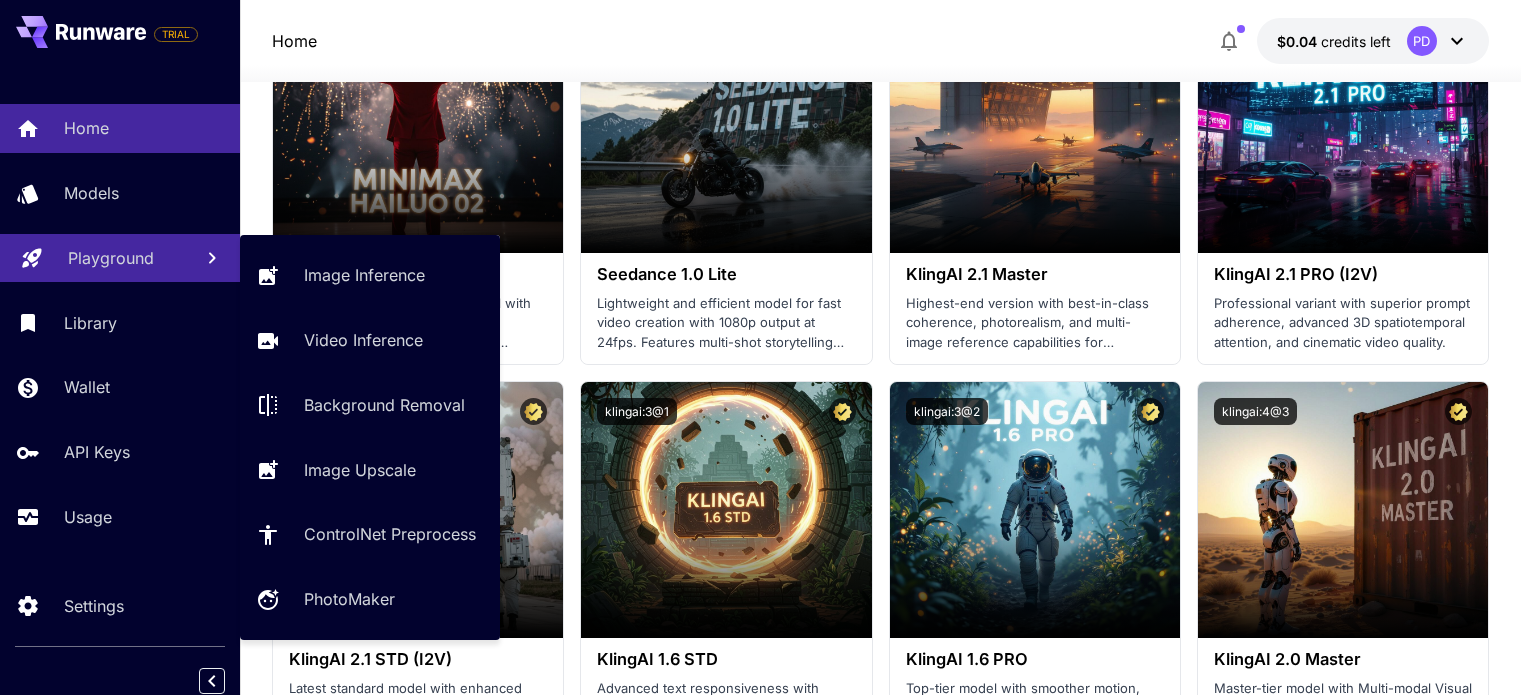 click on "Playground" at bounding box center [111, 258] 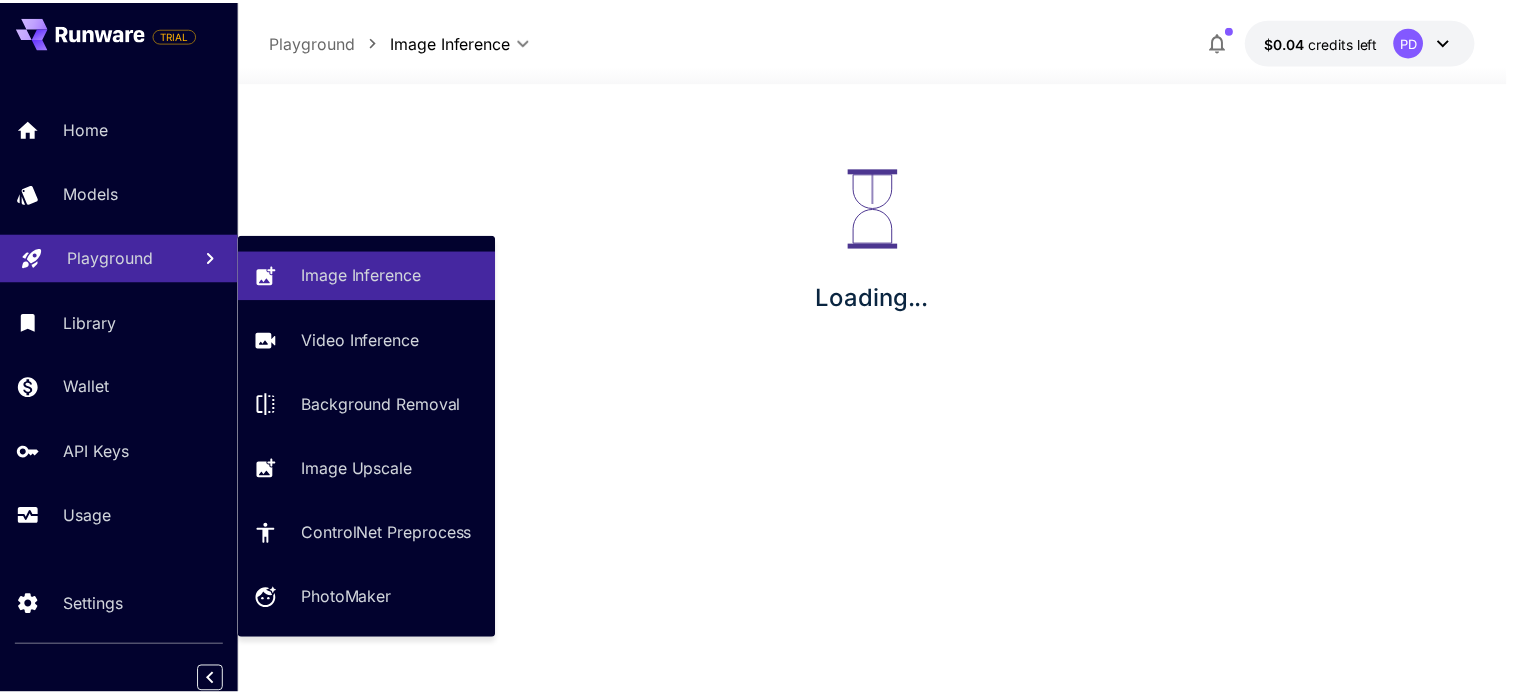 scroll, scrollTop: 0, scrollLeft: 0, axis: both 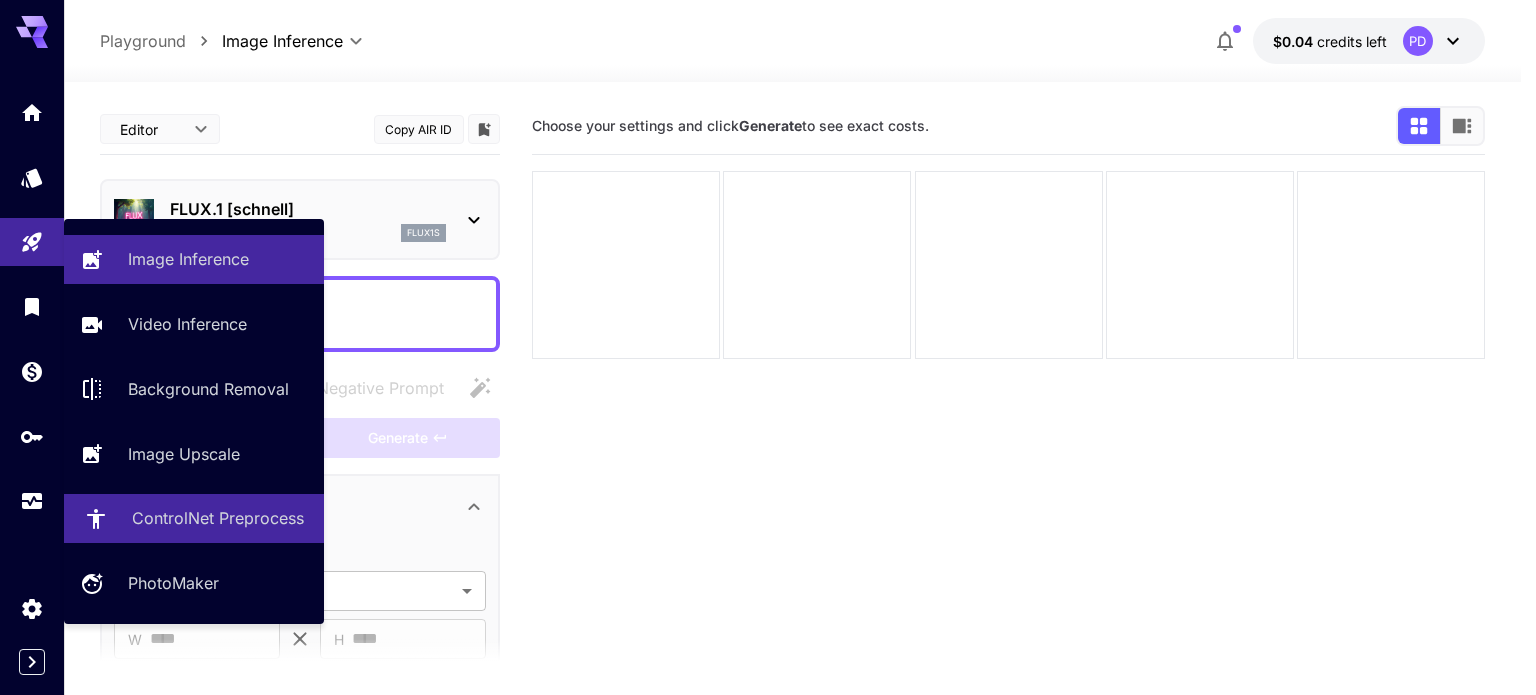 click on "ControlNet Preprocess" at bounding box center (218, 518) 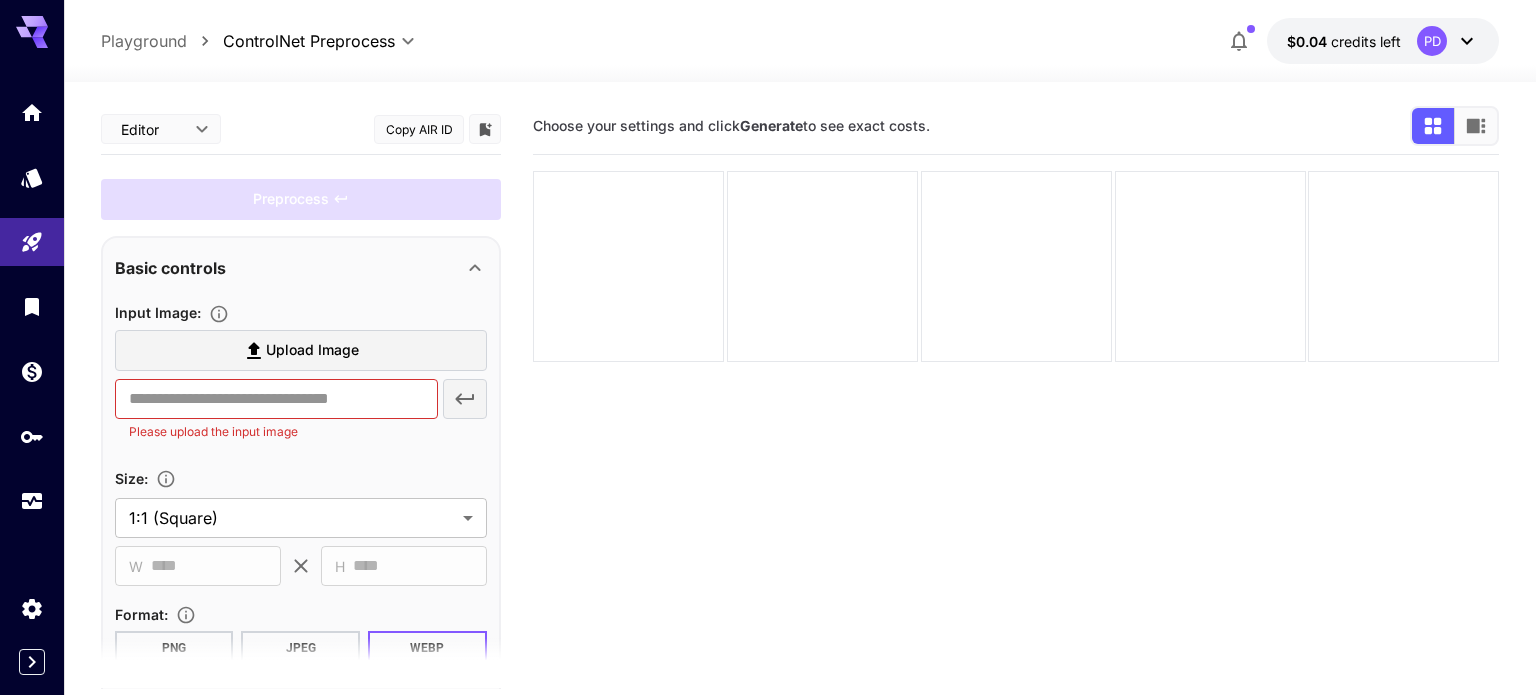 click on "**********" at bounding box center (768, 426) 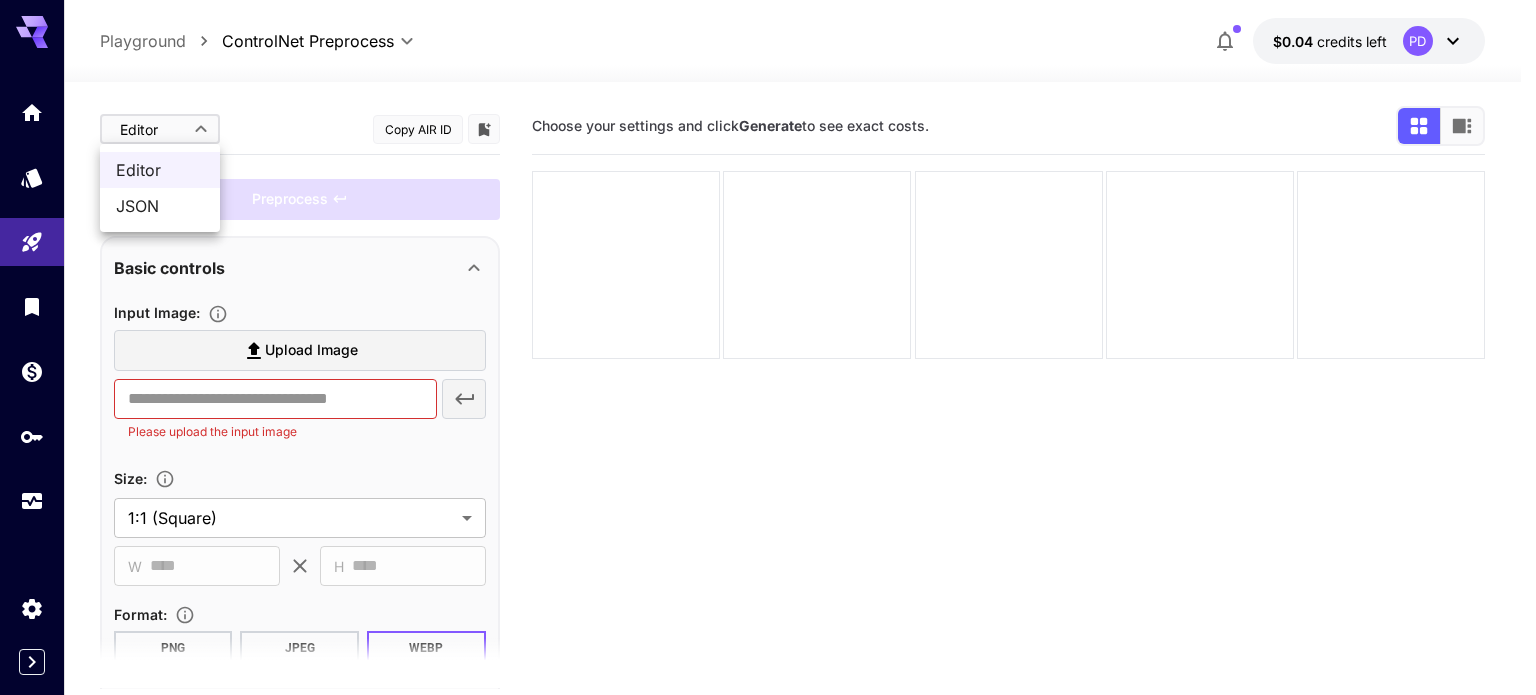 click at bounding box center [768, 347] 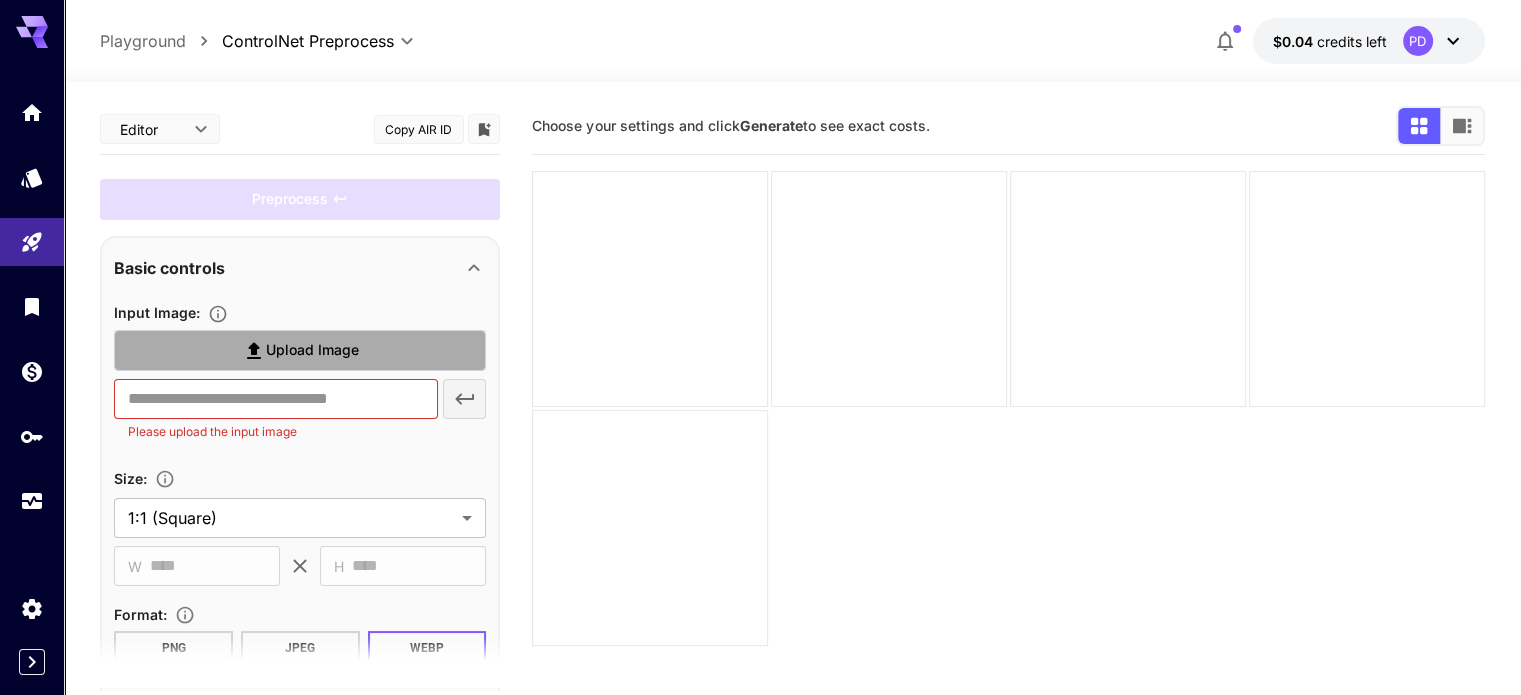 click on "Upload Image" at bounding box center (312, 350) 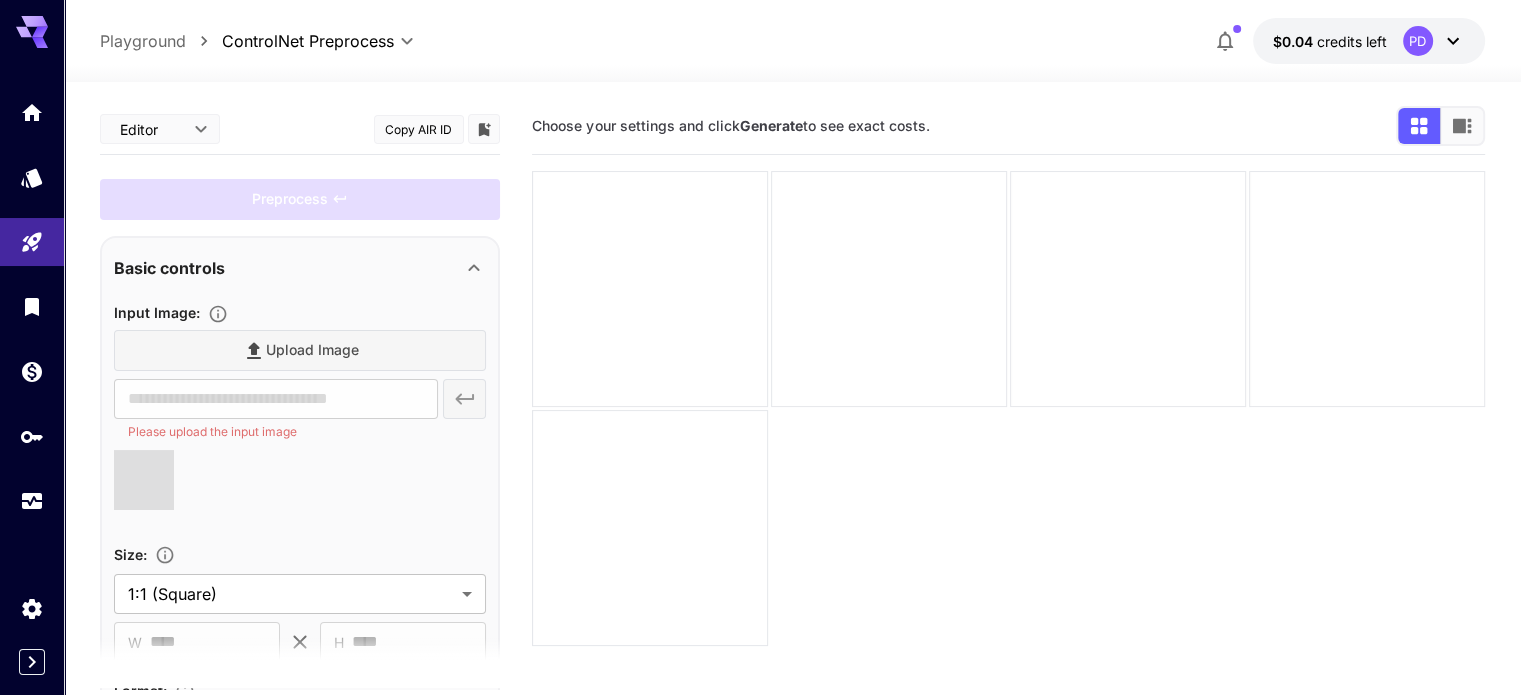 type on "**********" 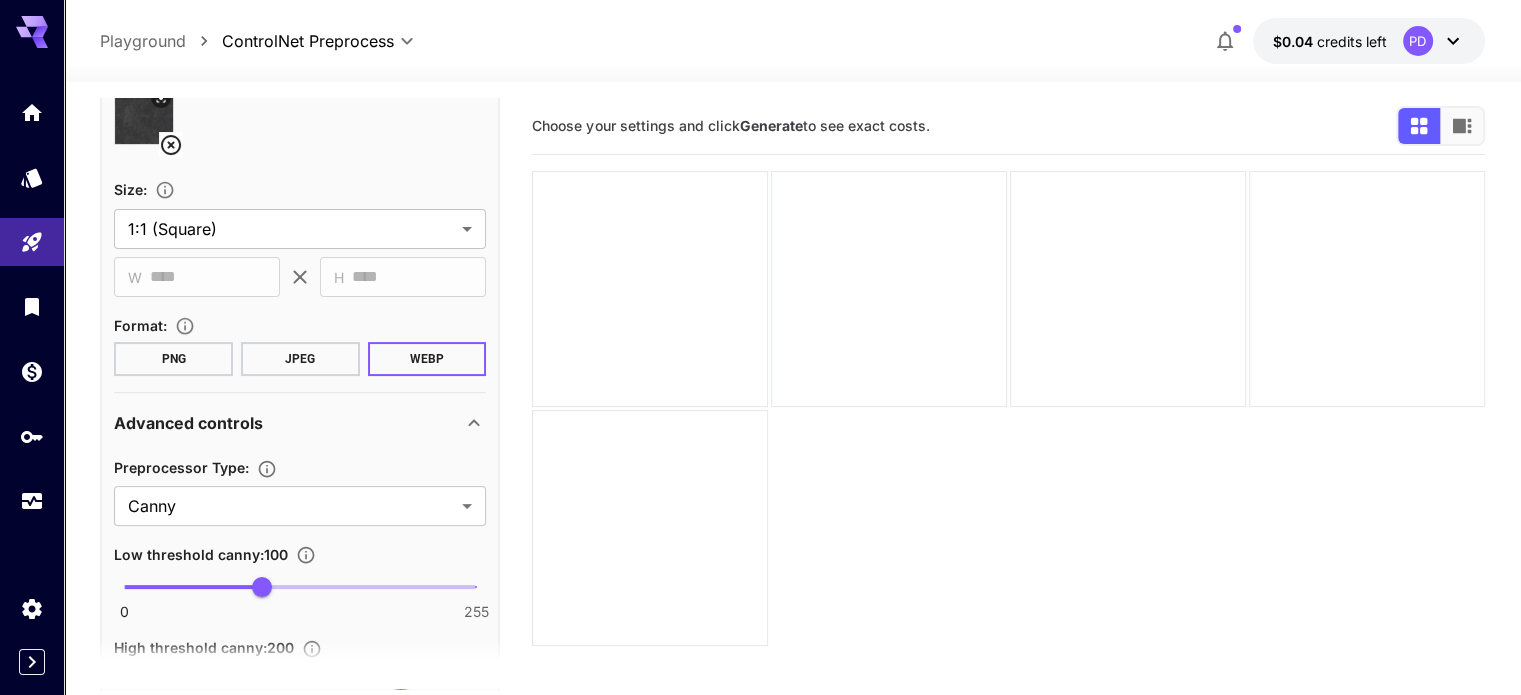 scroll, scrollTop: 343, scrollLeft: 0, axis: vertical 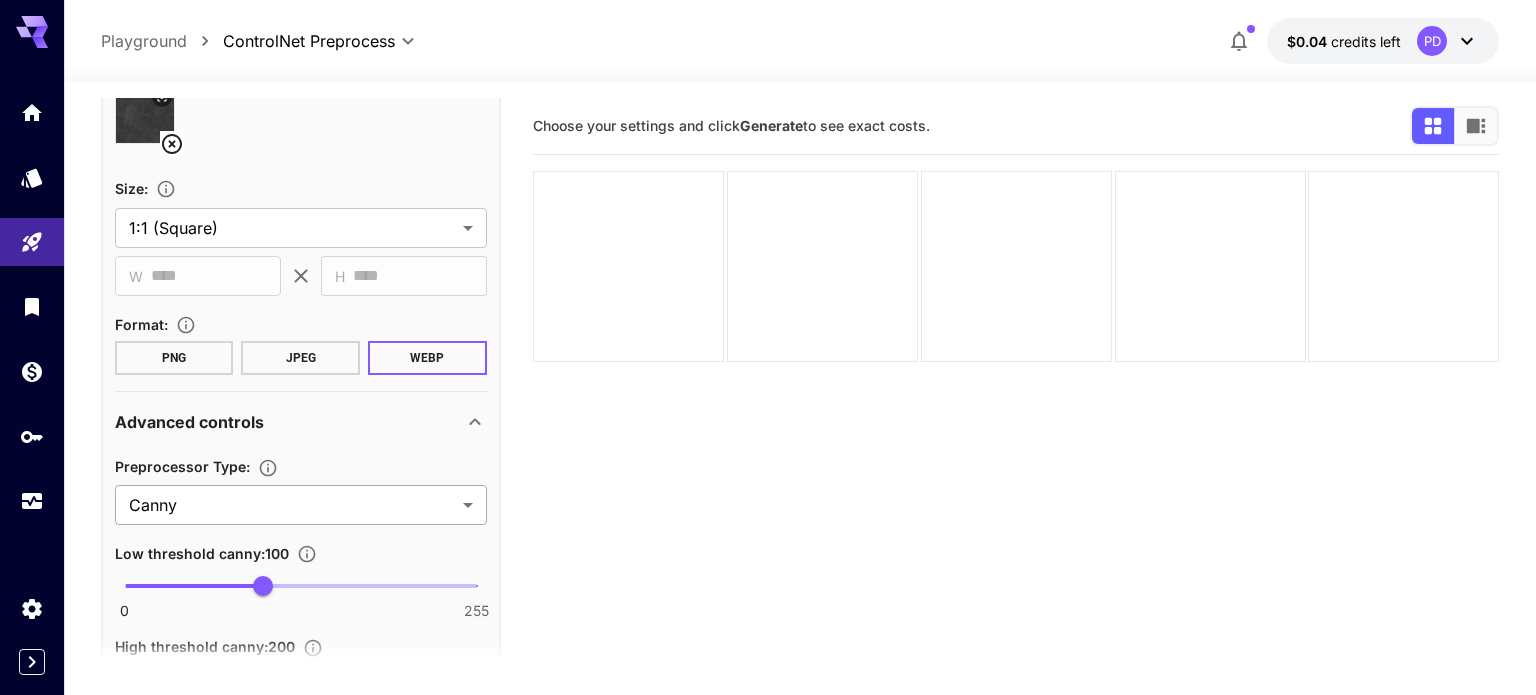 click on "**********" at bounding box center [768, 426] 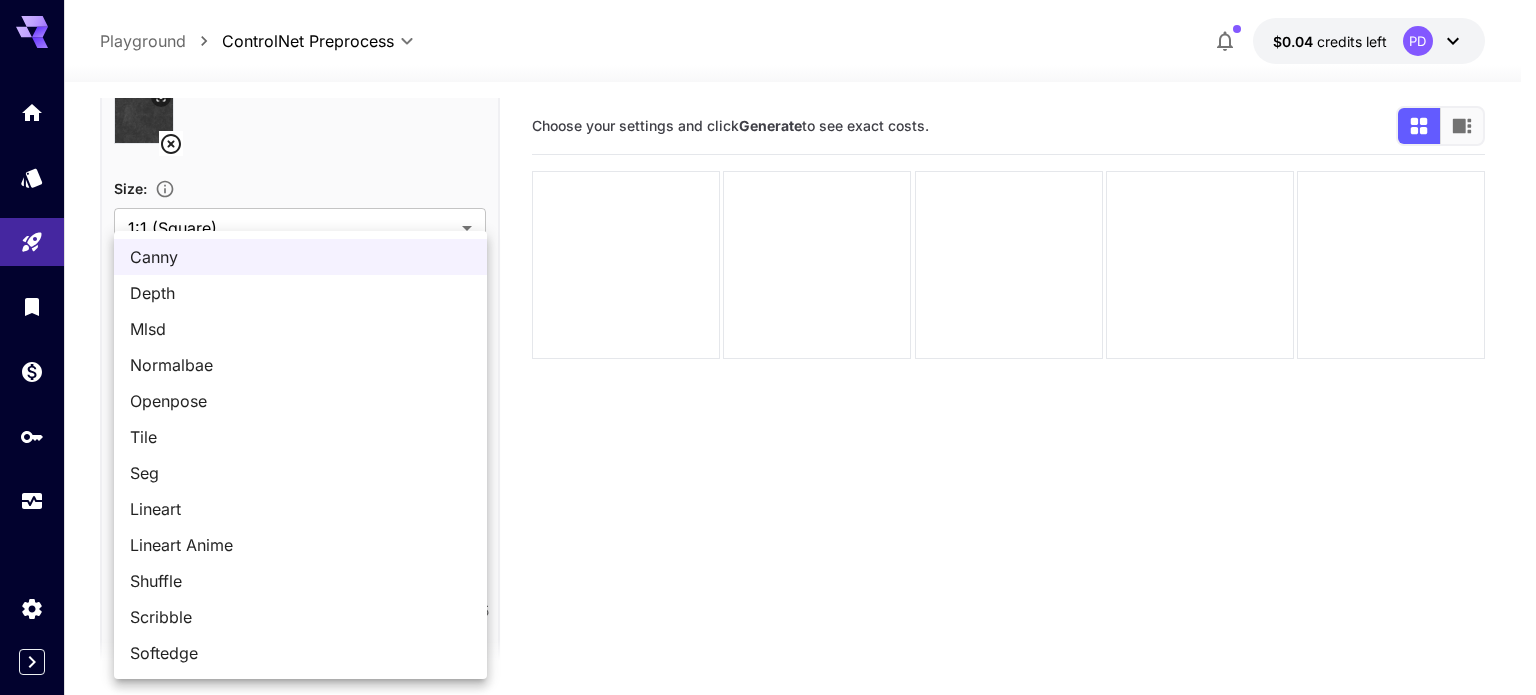 click at bounding box center [768, 347] 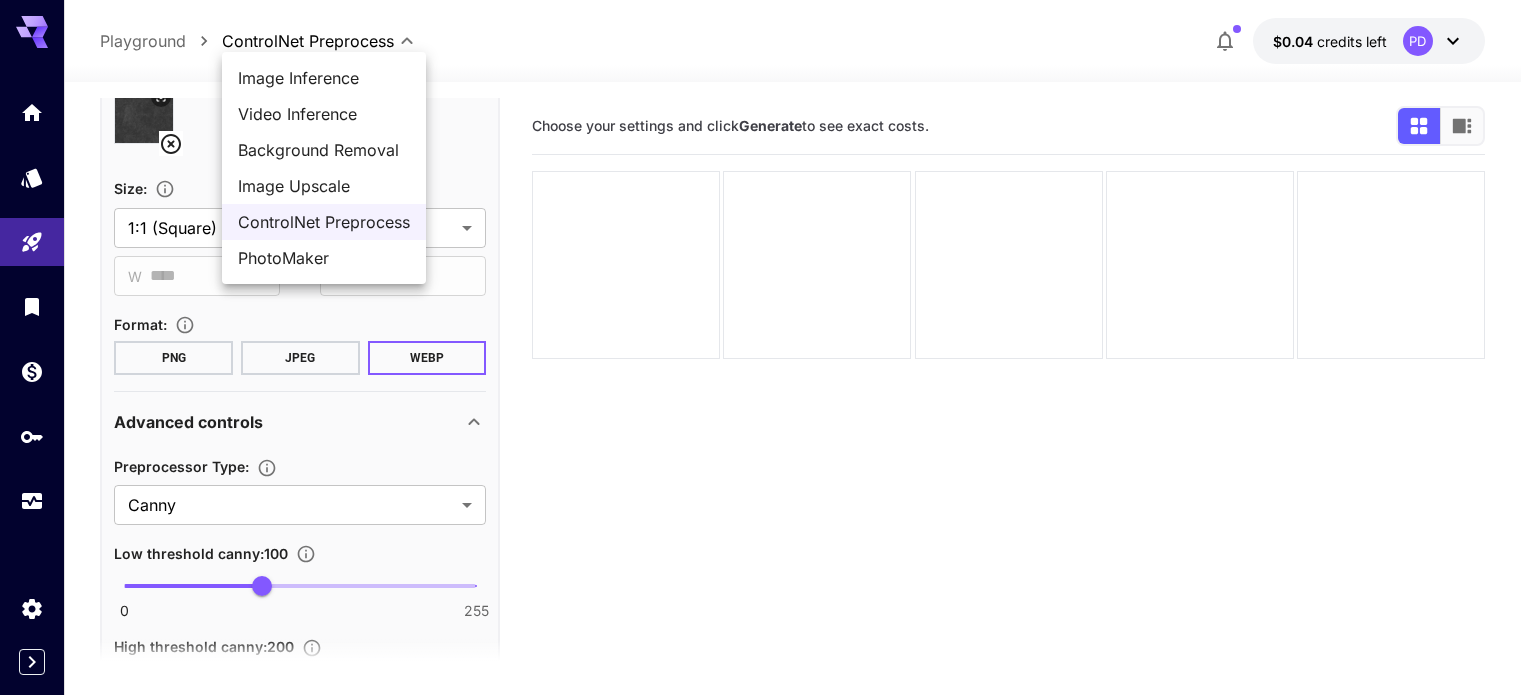 click on "**********" at bounding box center [768, 426] 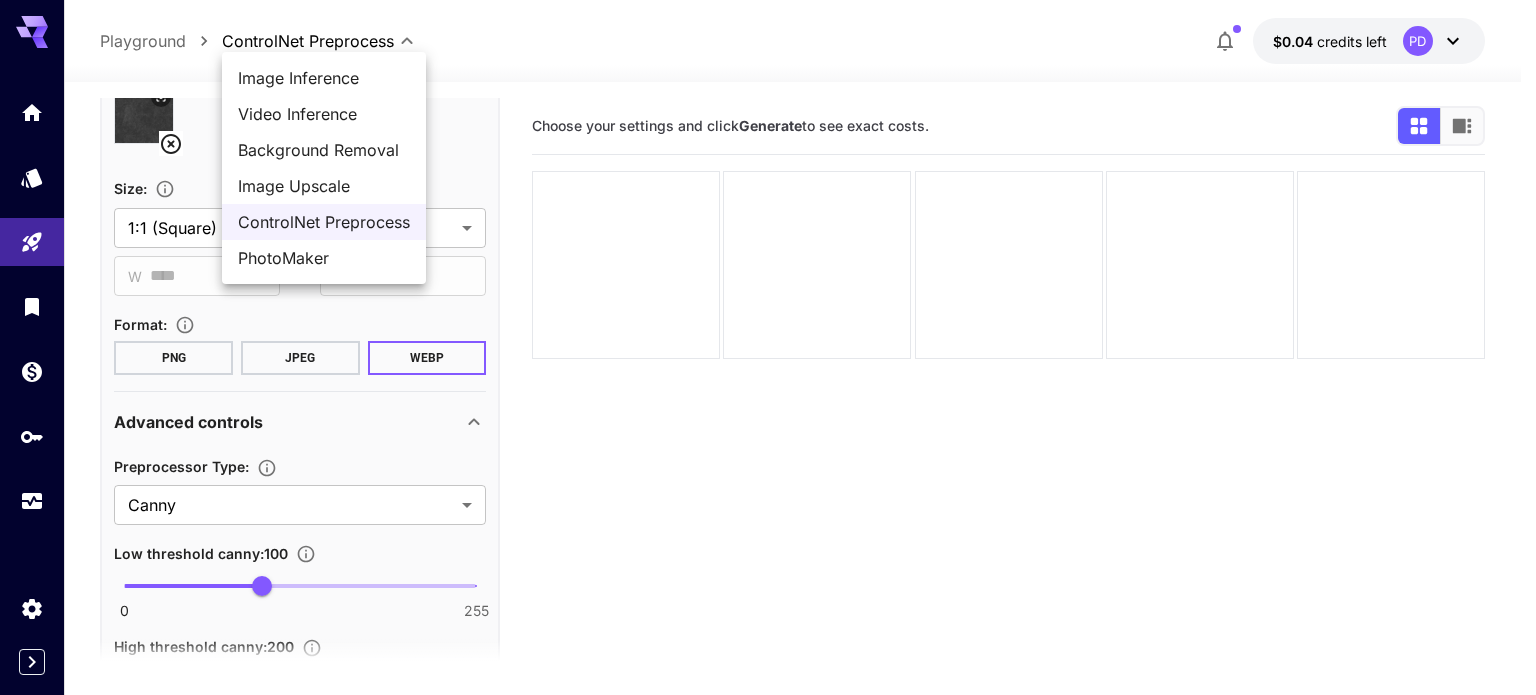 click at bounding box center [768, 347] 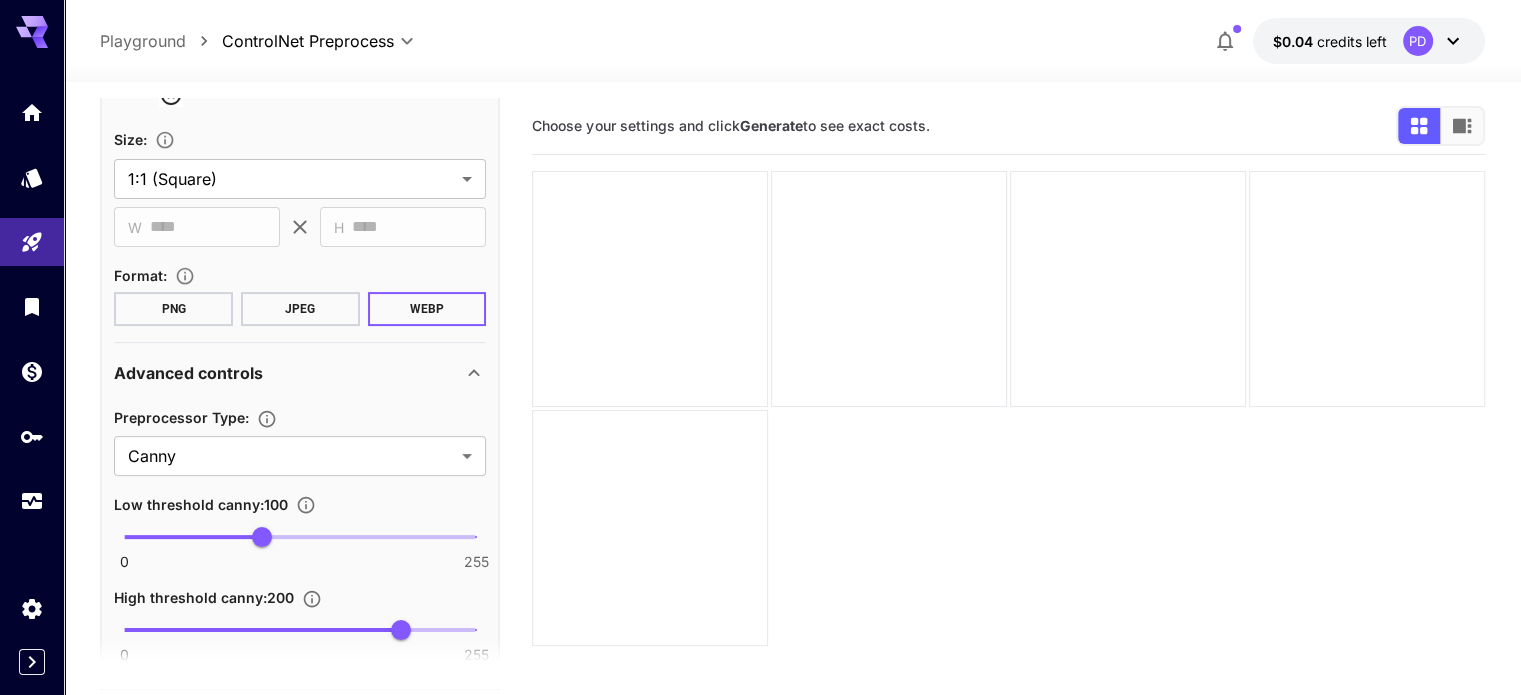 scroll, scrollTop: 395, scrollLeft: 0, axis: vertical 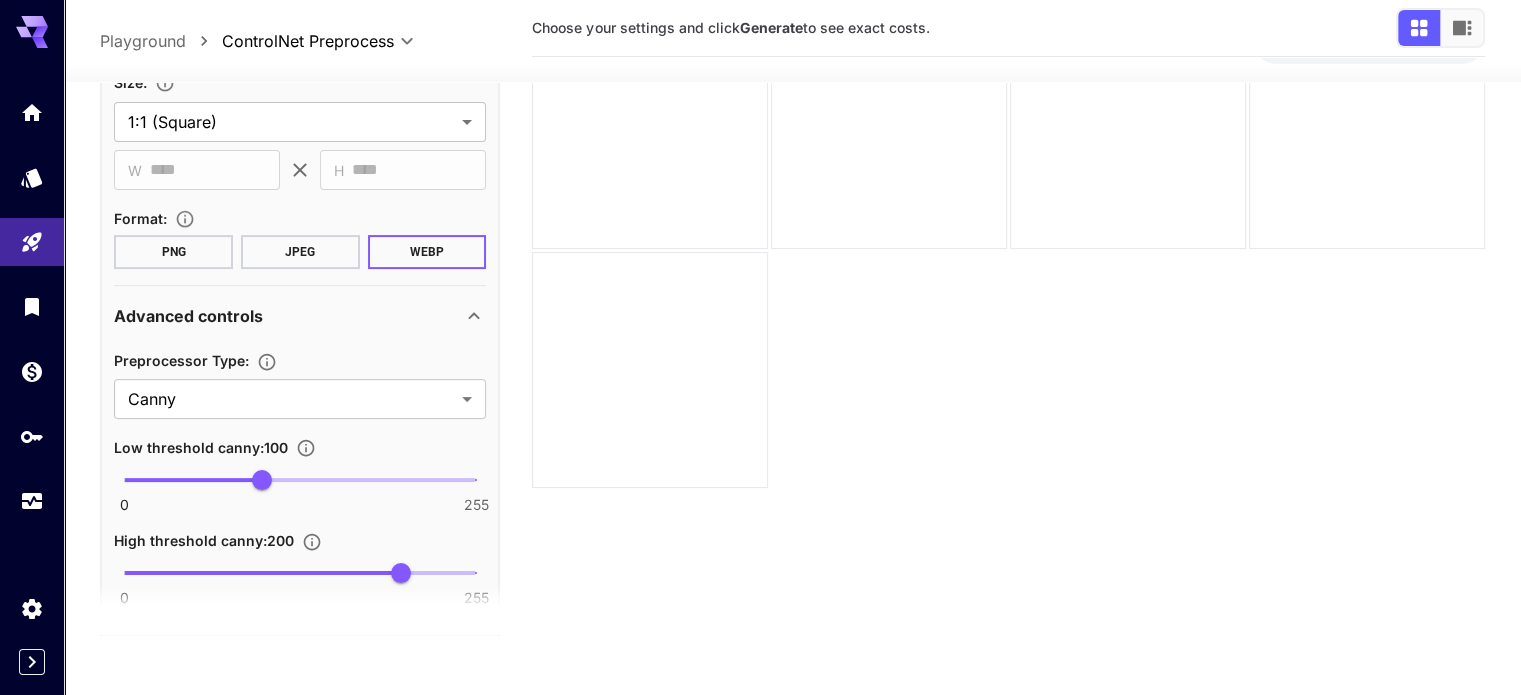 click on "PNG" at bounding box center (173, 252) 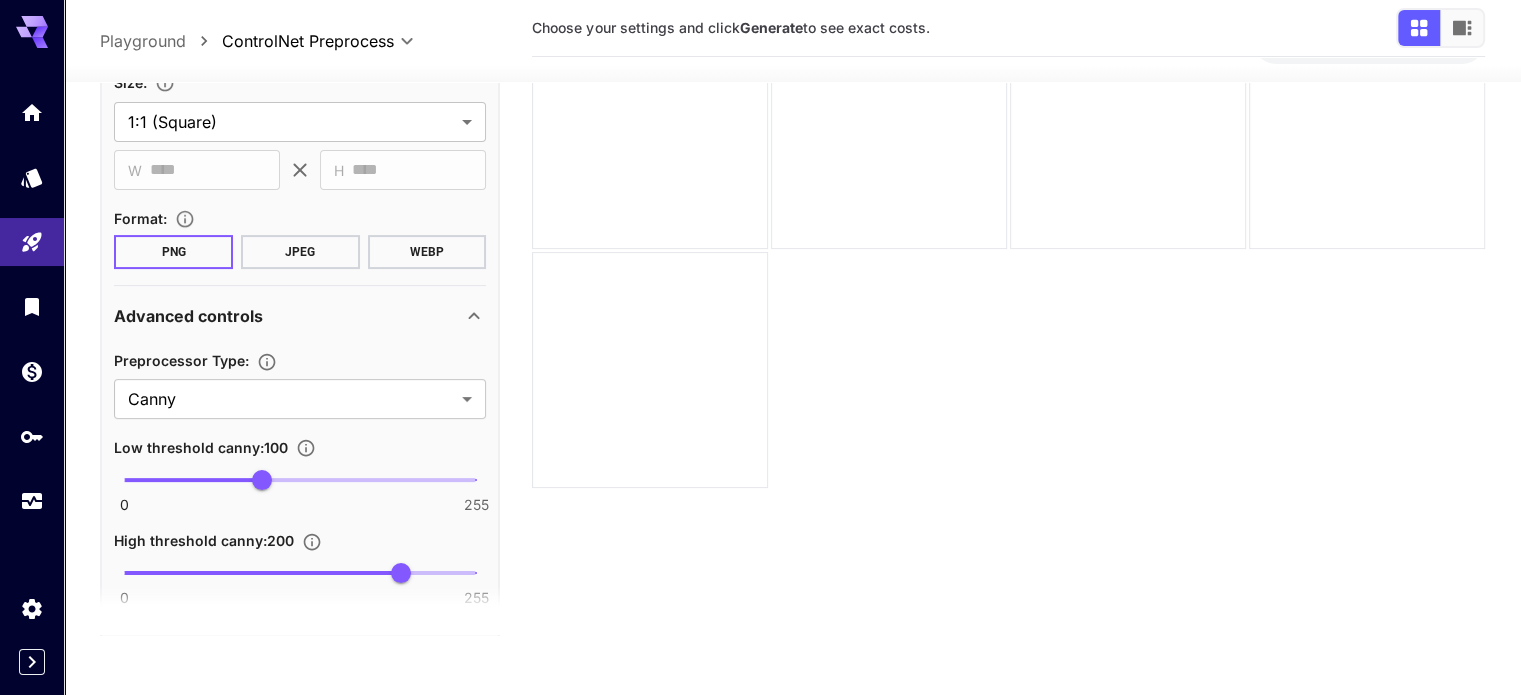 scroll, scrollTop: 481, scrollLeft: 0, axis: vertical 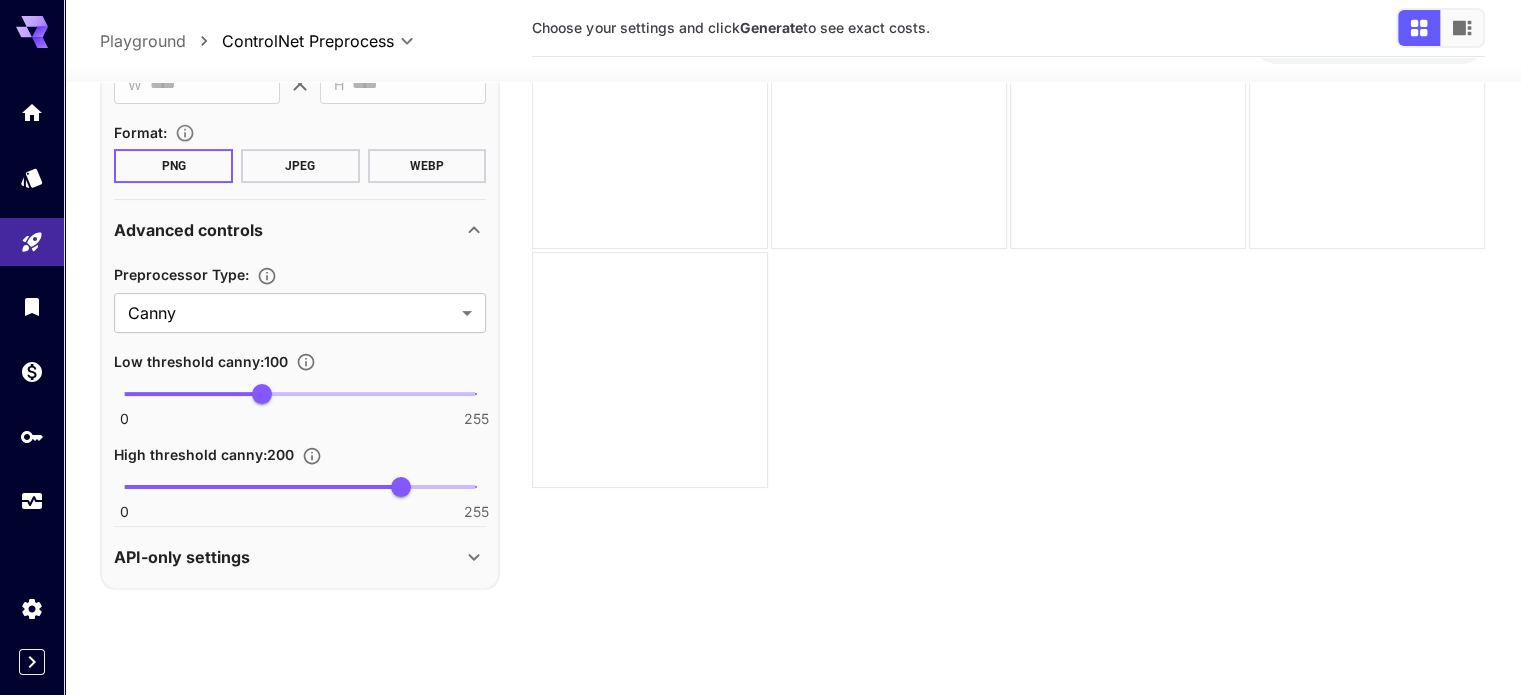 click 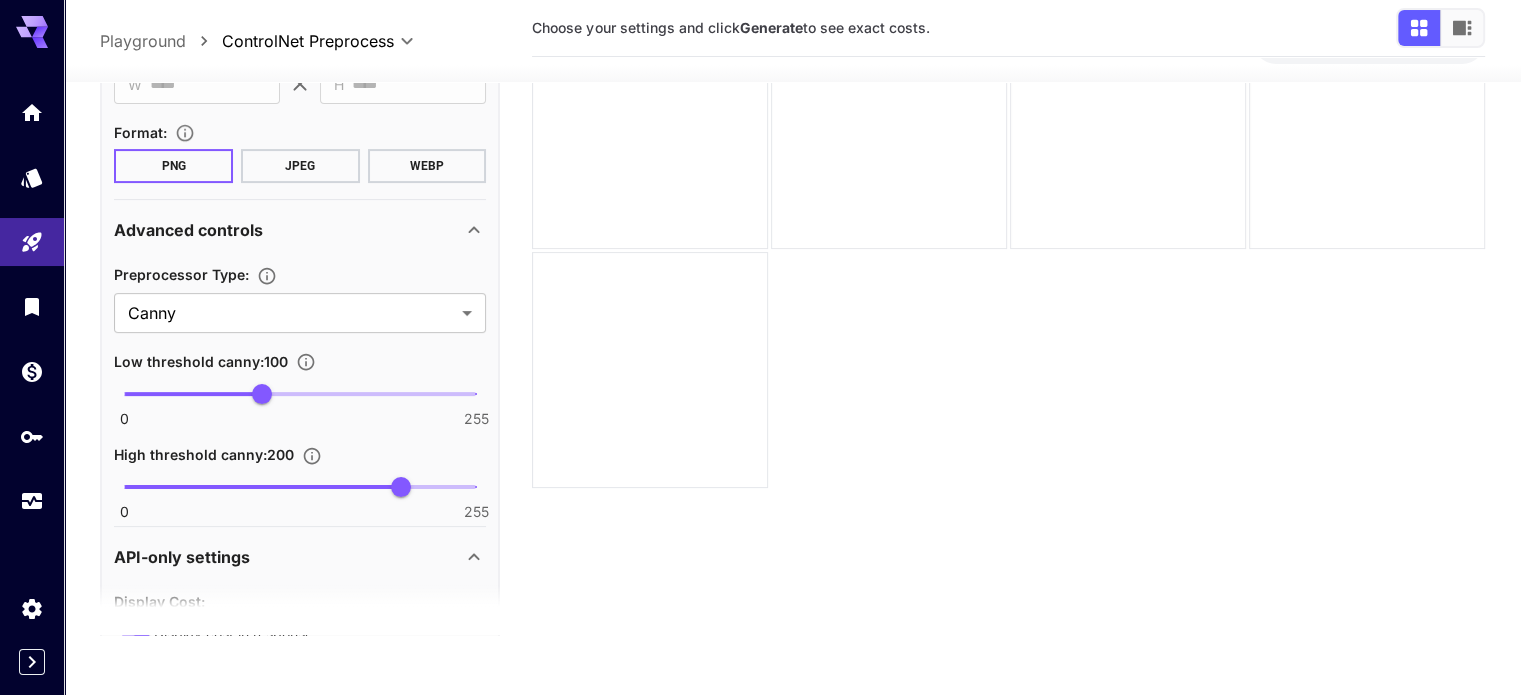 scroll, scrollTop: 664, scrollLeft: 0, axis: vertical 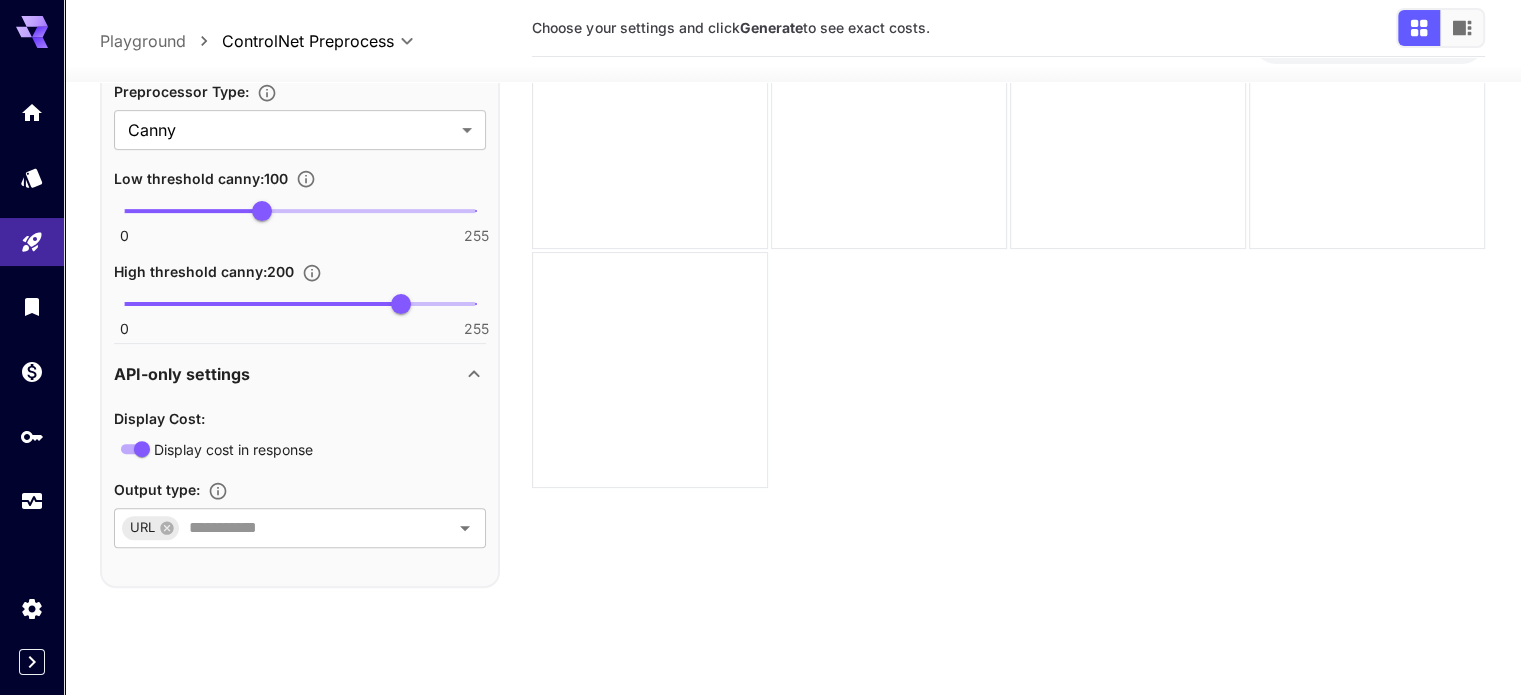 click 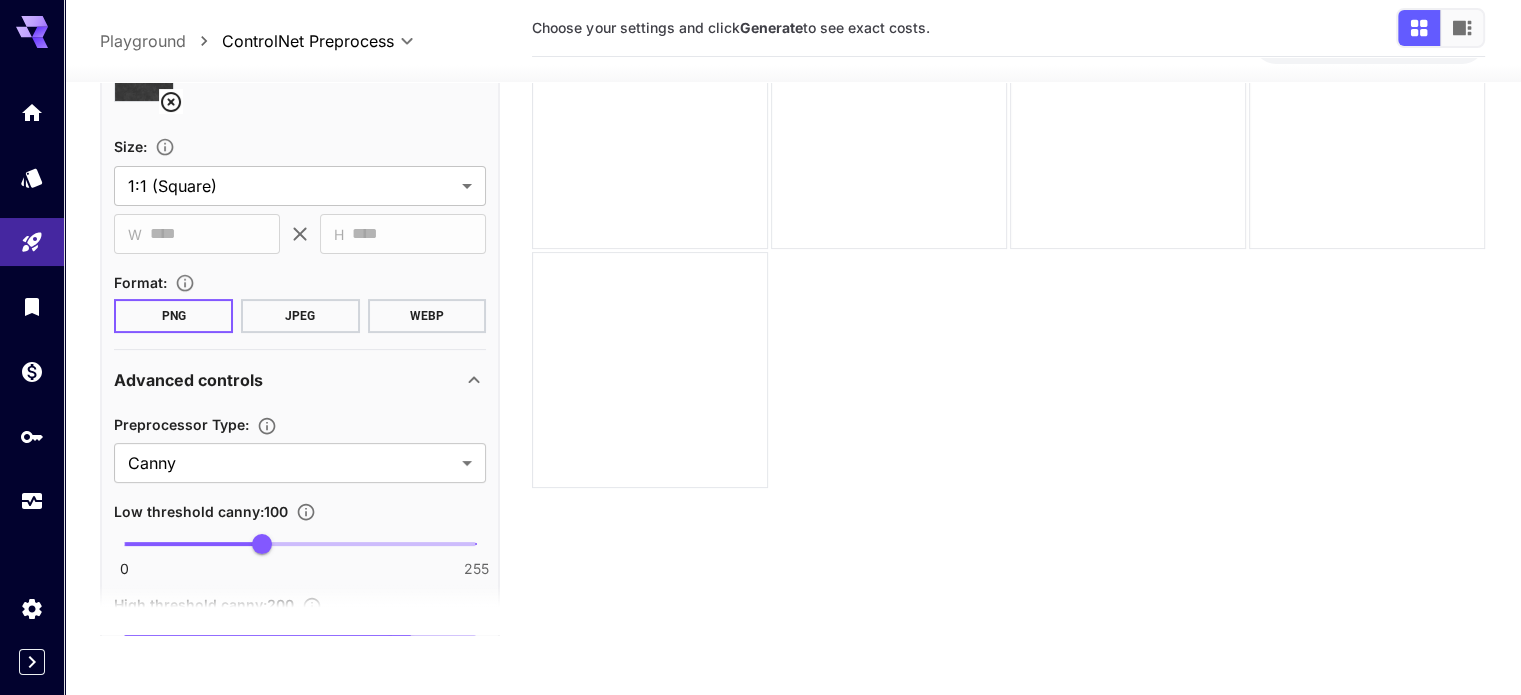 scroll, scrollTop: 481, scrollLeft: 0, axis: vertical 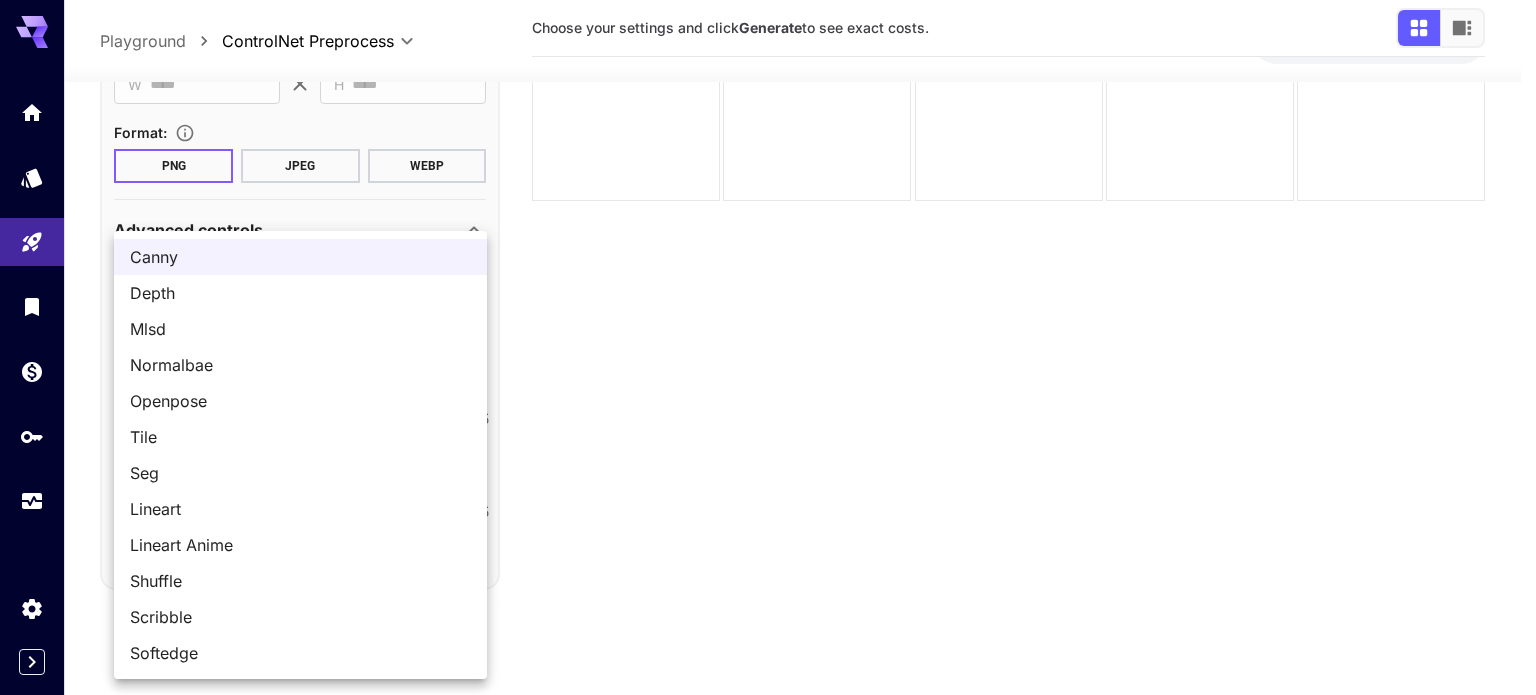 click on "**********" at bounding box center [768, 268] 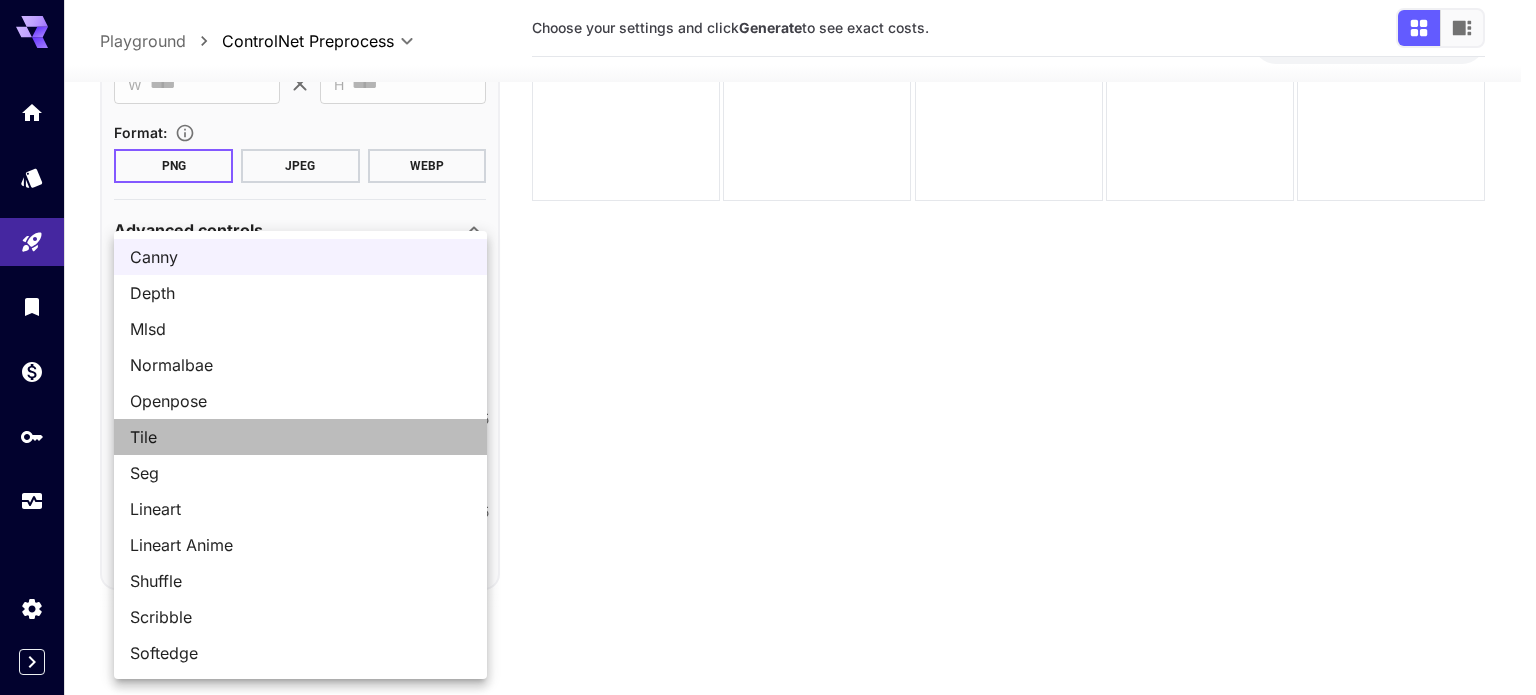 click on "Tile" at bounding box center [300, 437] 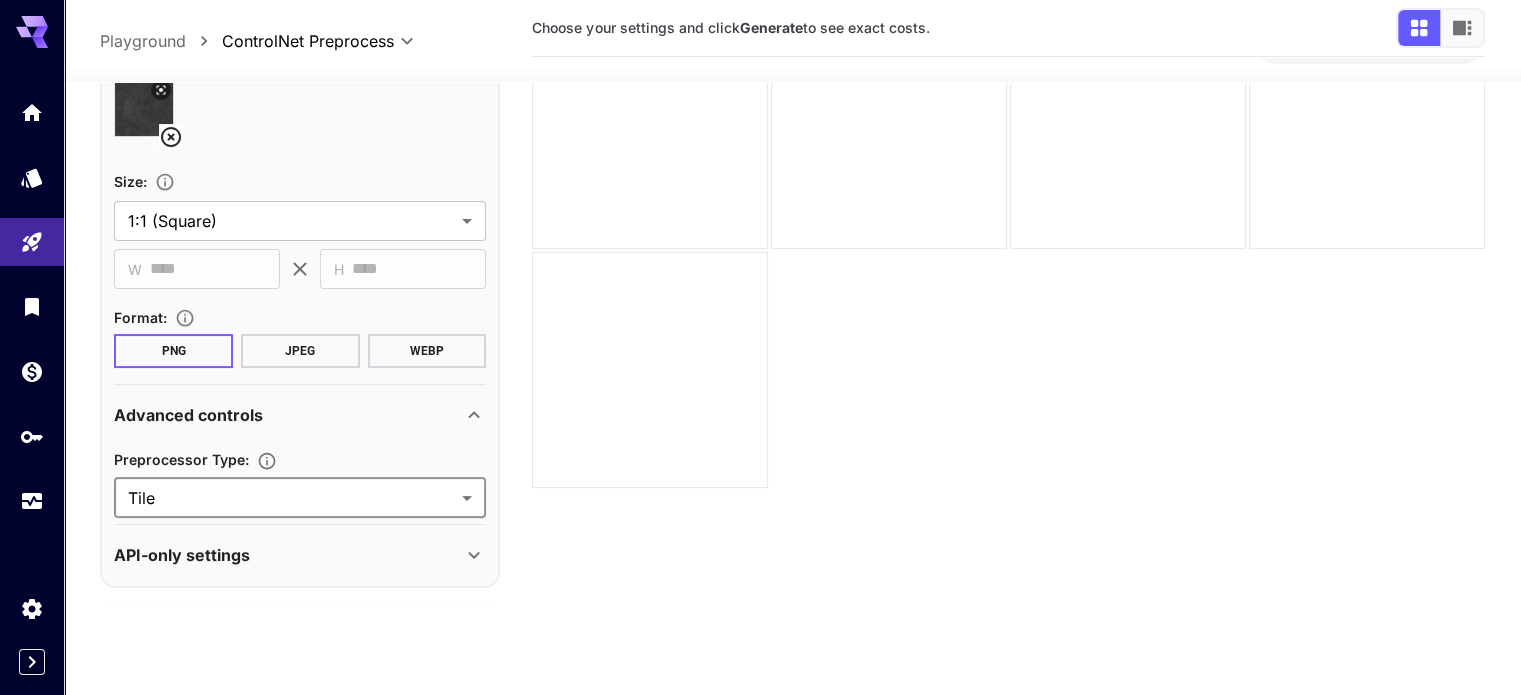 scroll, scrollTop: 0, scrollLeft: 0, axis: both 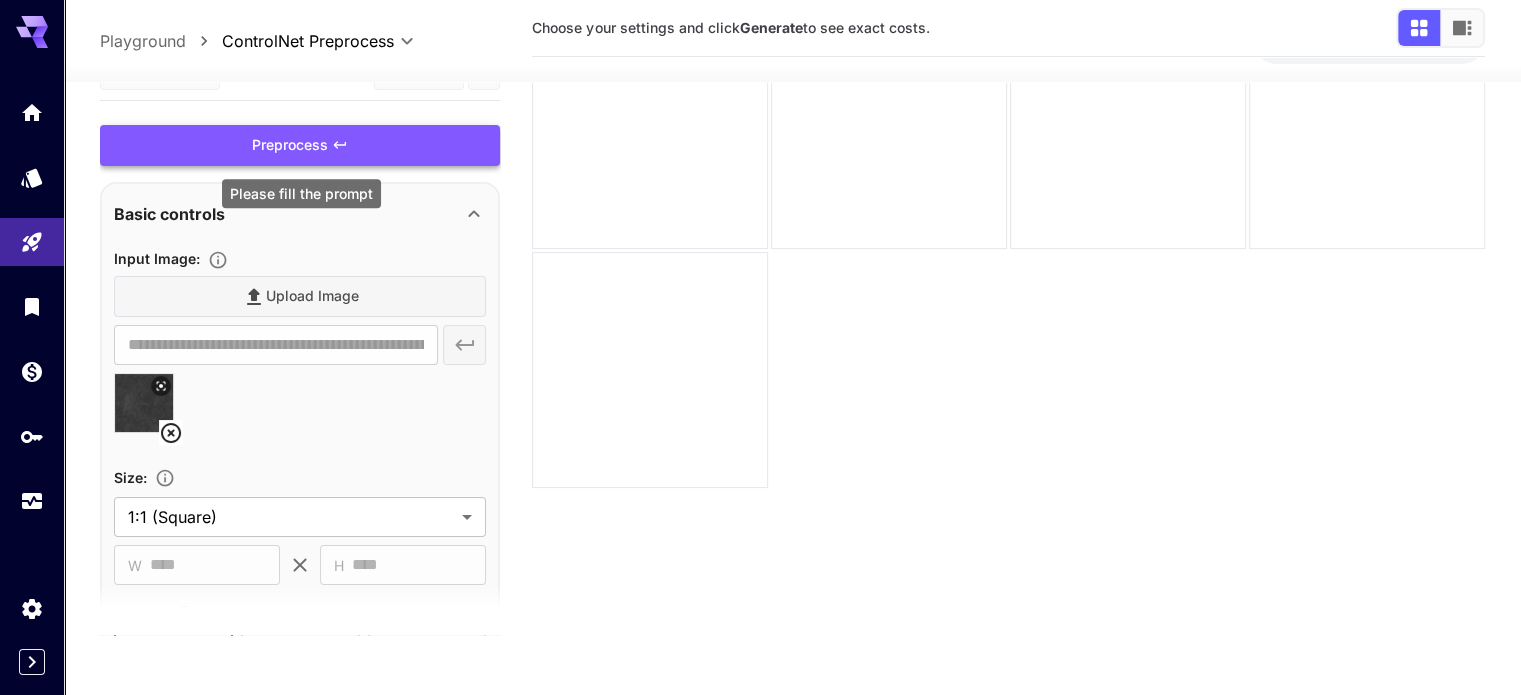 click on "Preprocess" at bounding box center (300, 145) 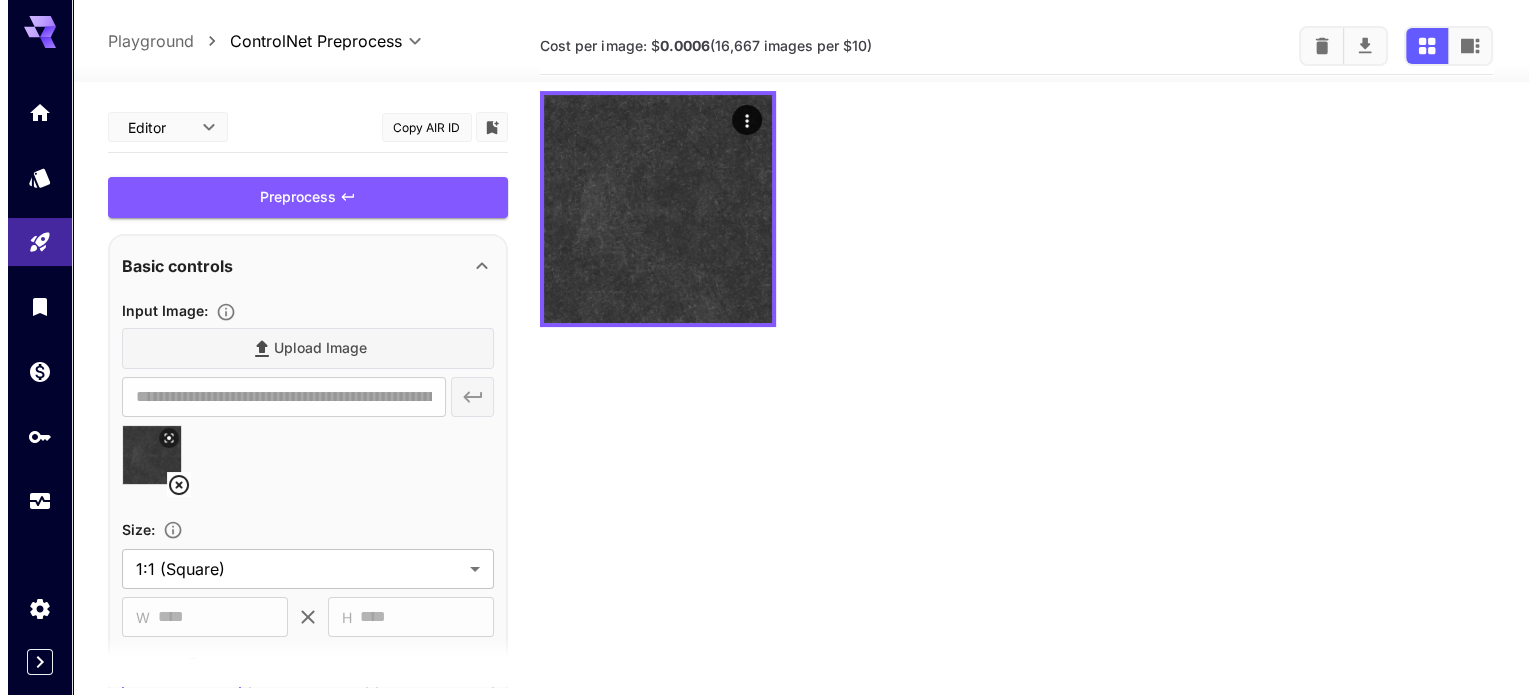scroll, scrollTop: 79, scrollLeft: 0, axis: vertical 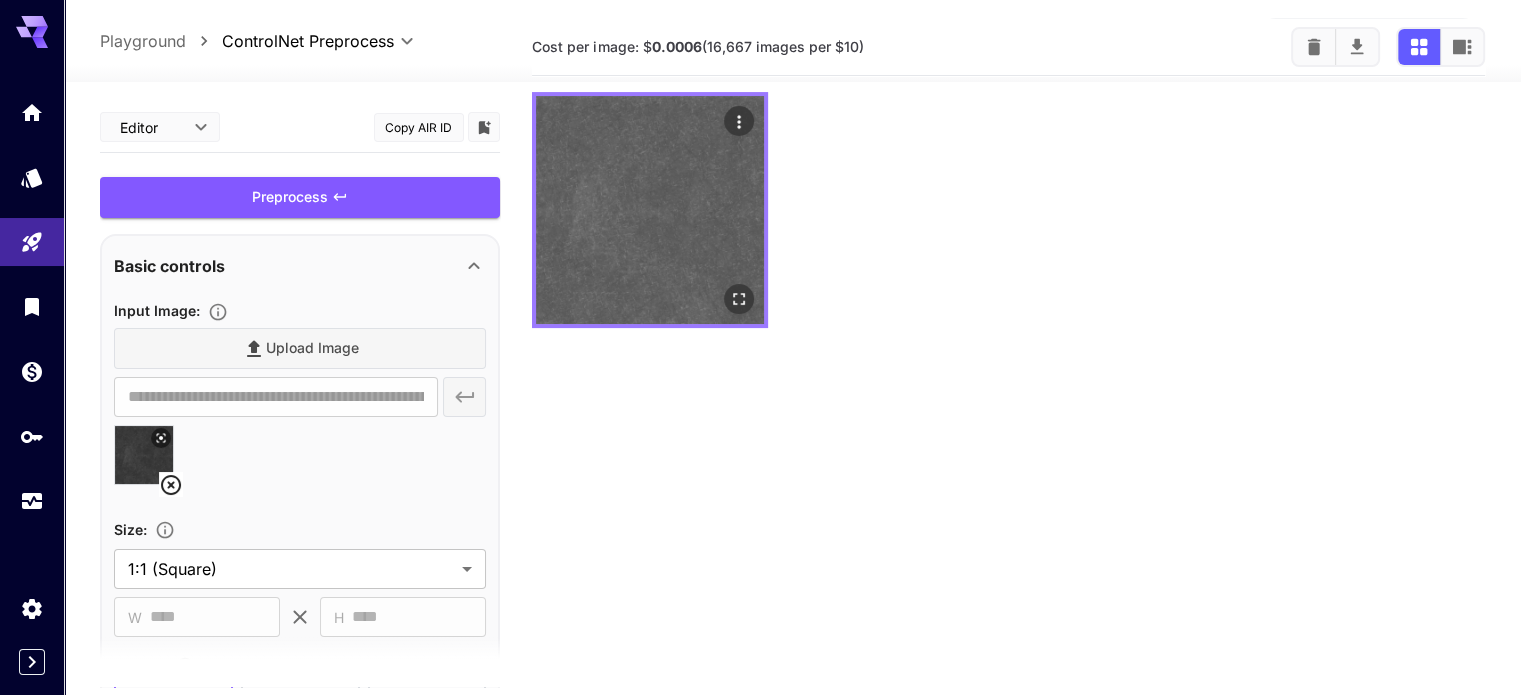 click at bounding box center (650, 210) 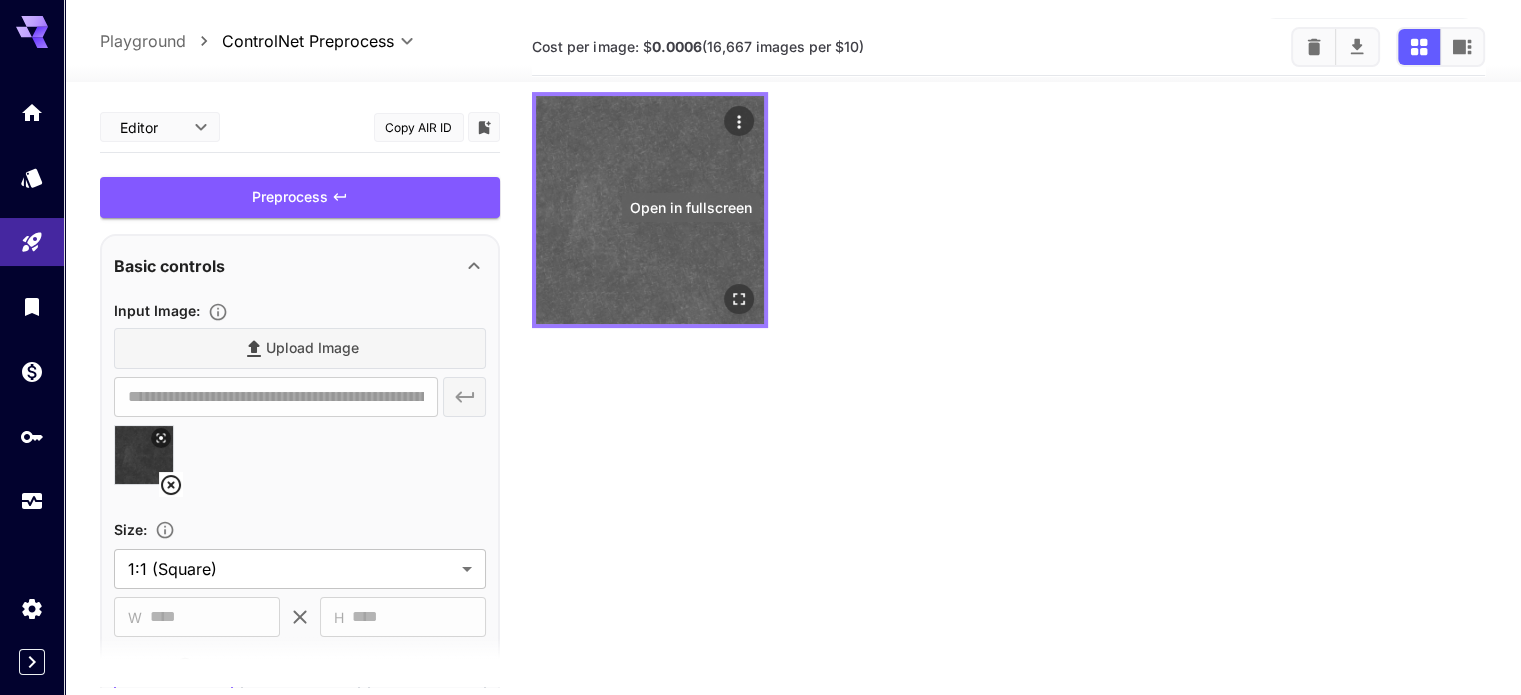 click at bounding box center [739, 299] 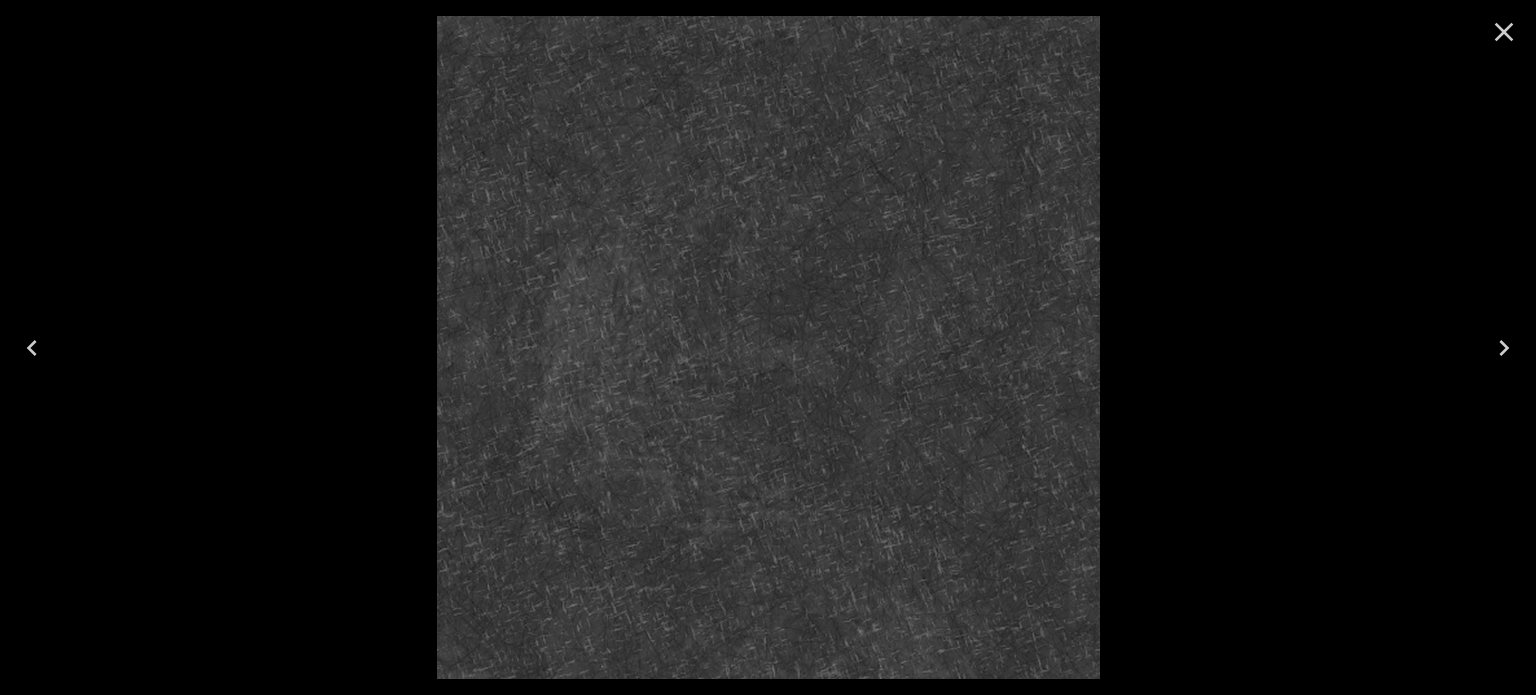 click 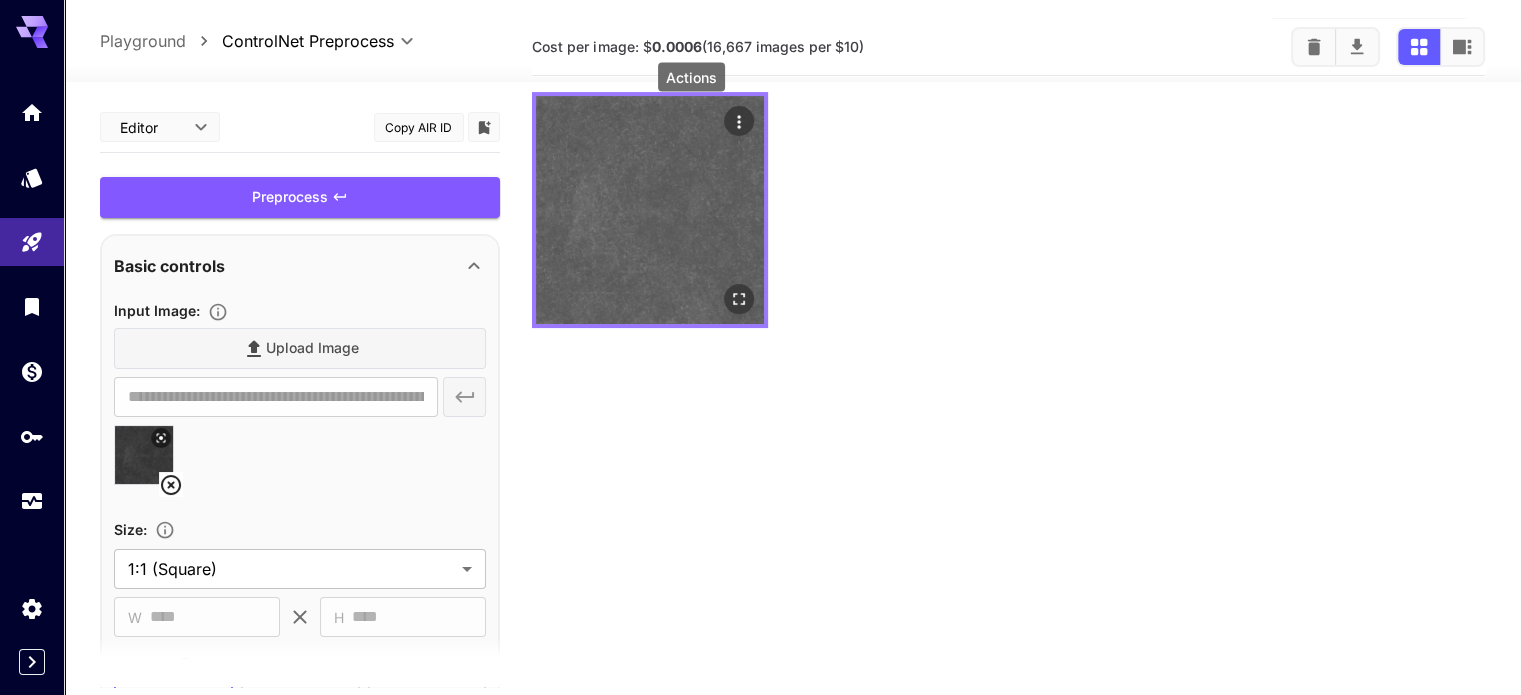 click 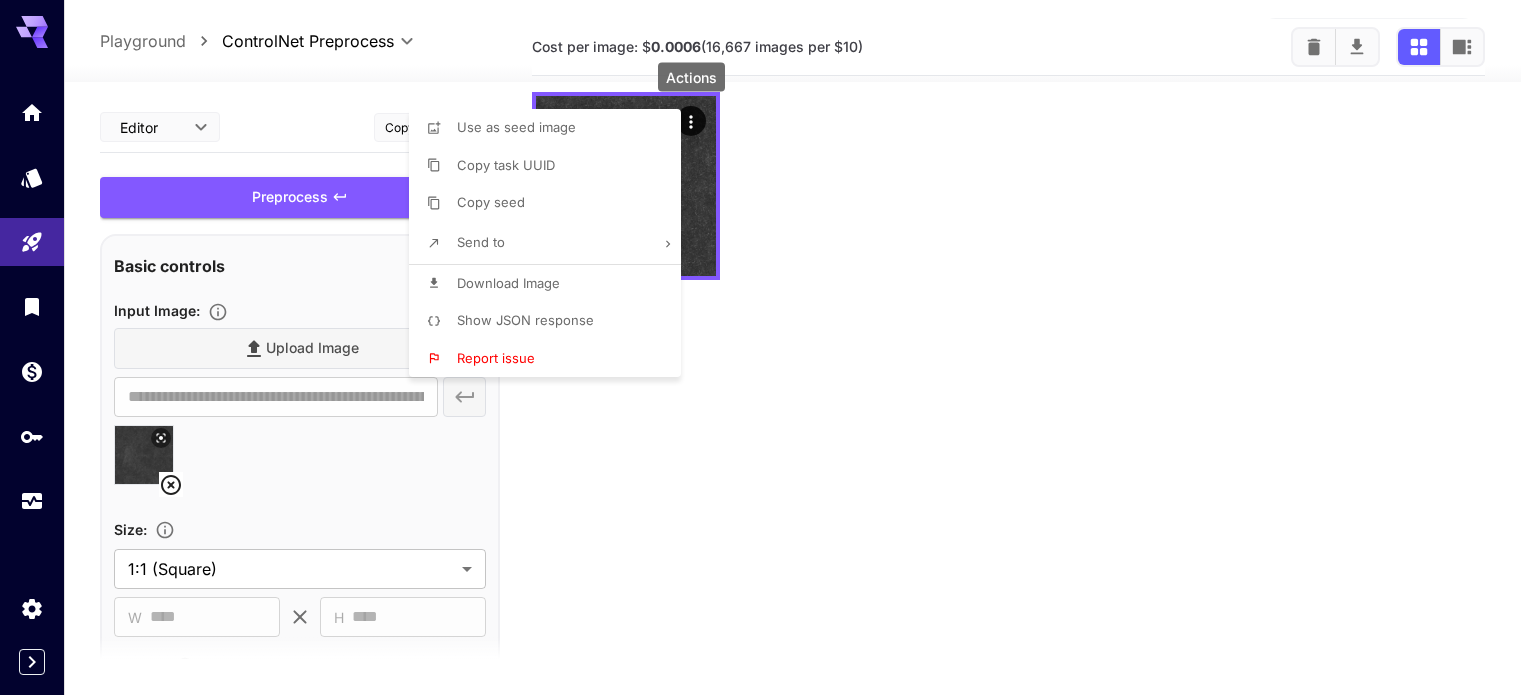click on "Send to" at bounding box center [551, 243] 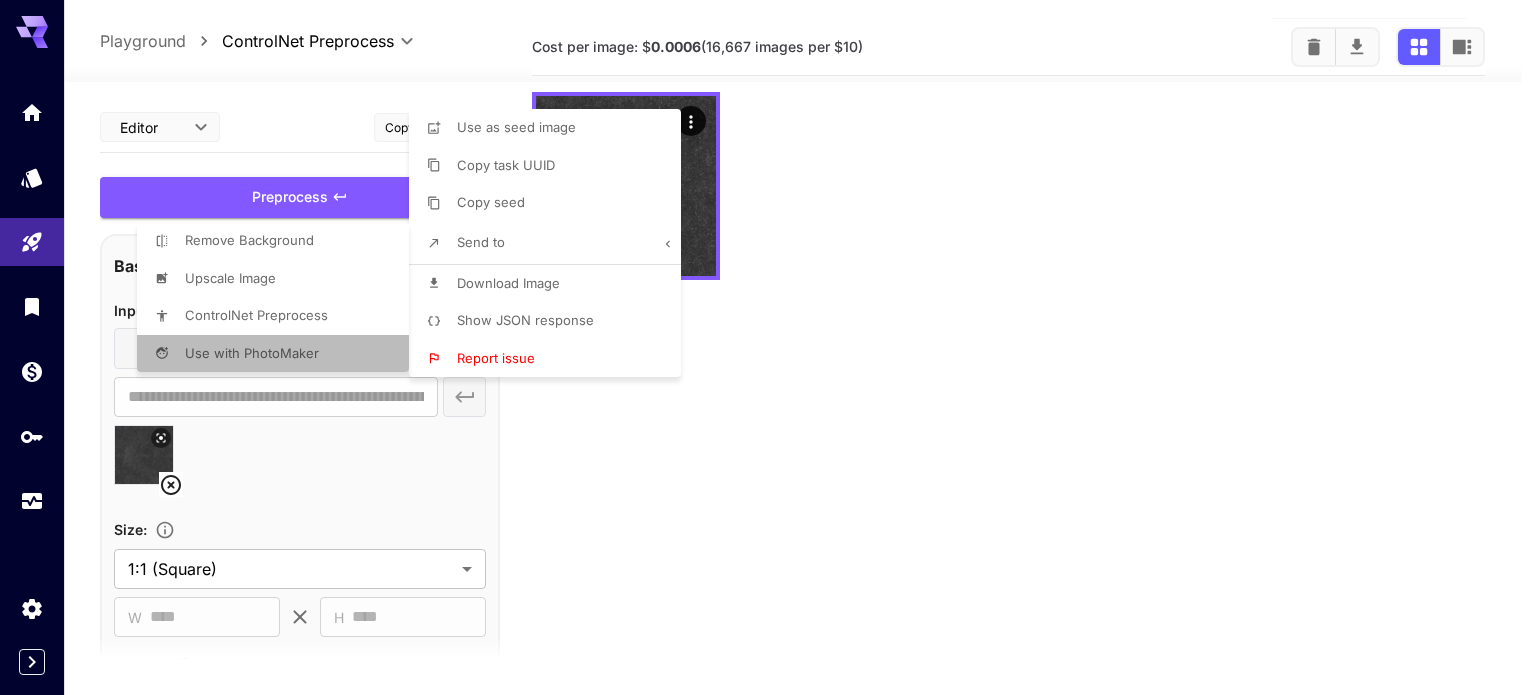 click on "Use with PhotoMaker" at bounding box center (508, 283) 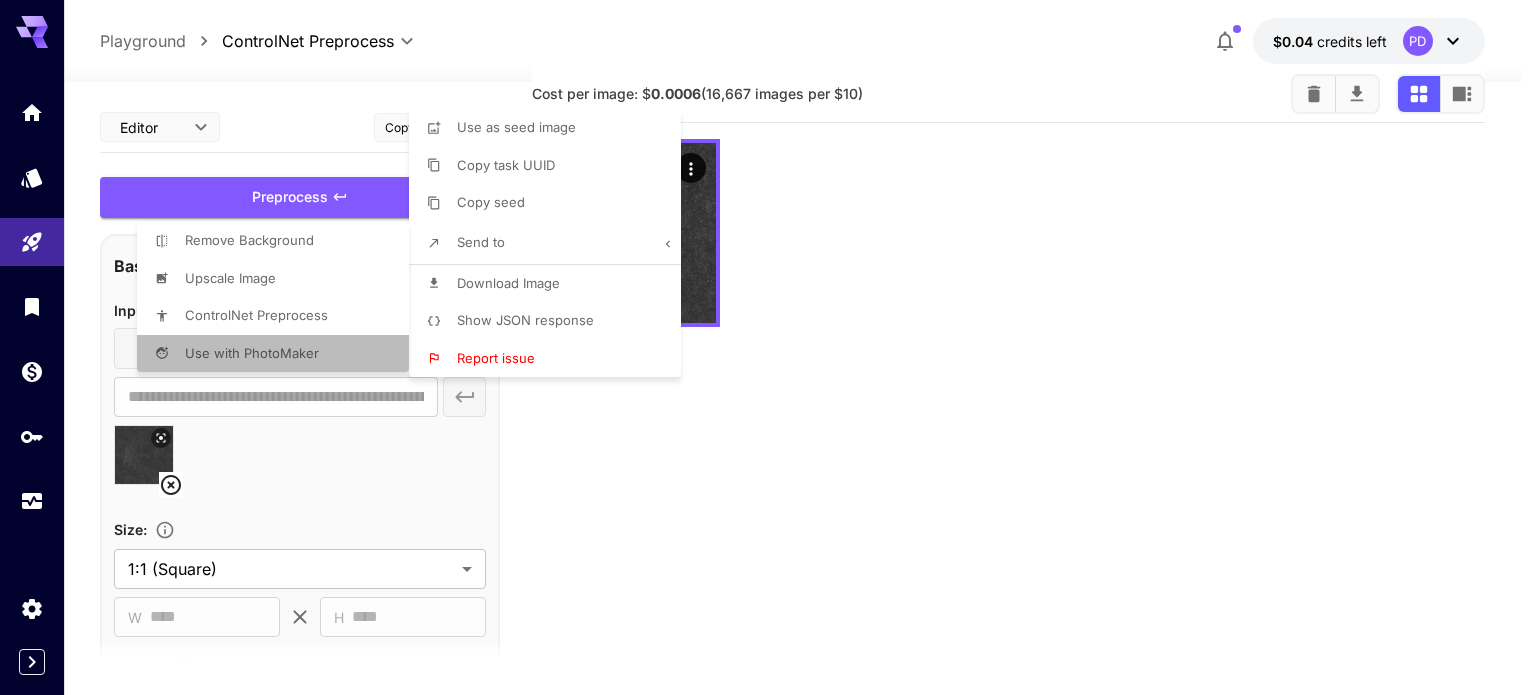 type on "**********" 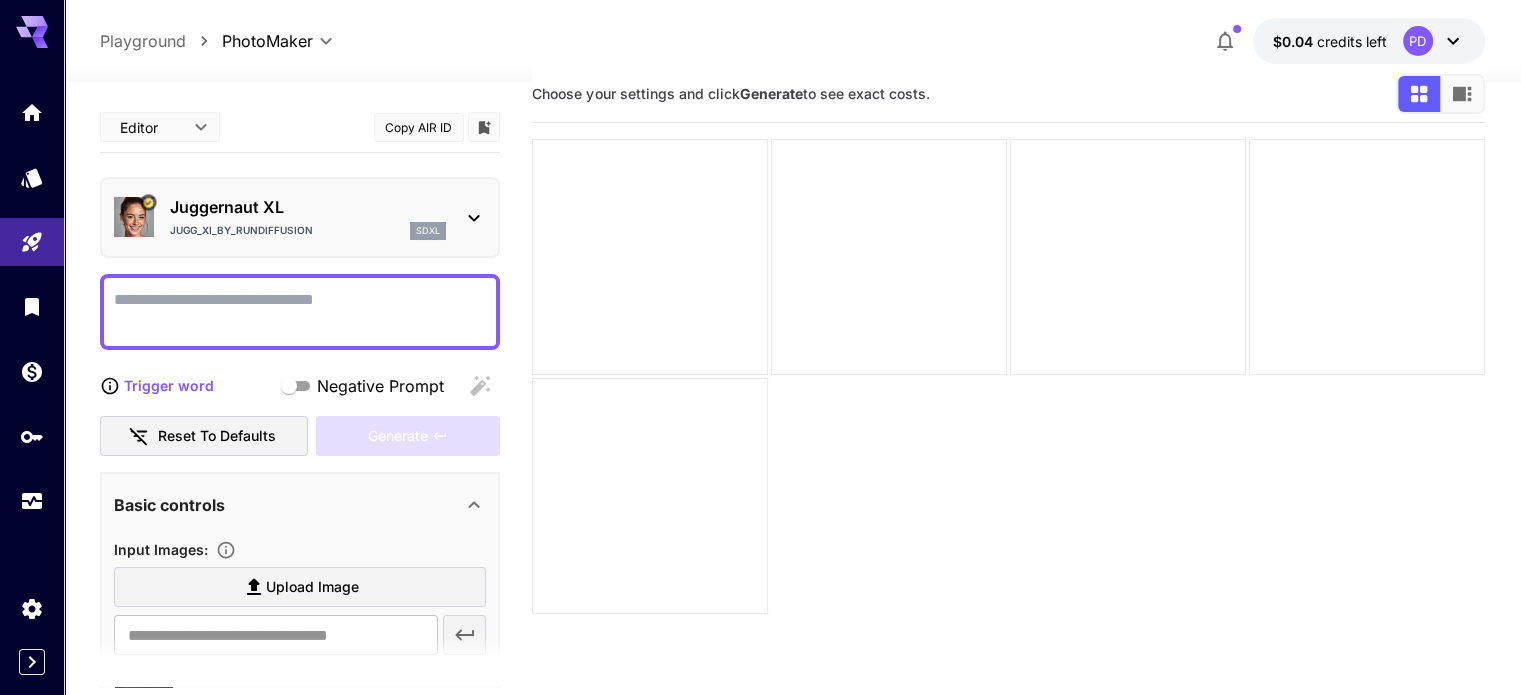 click 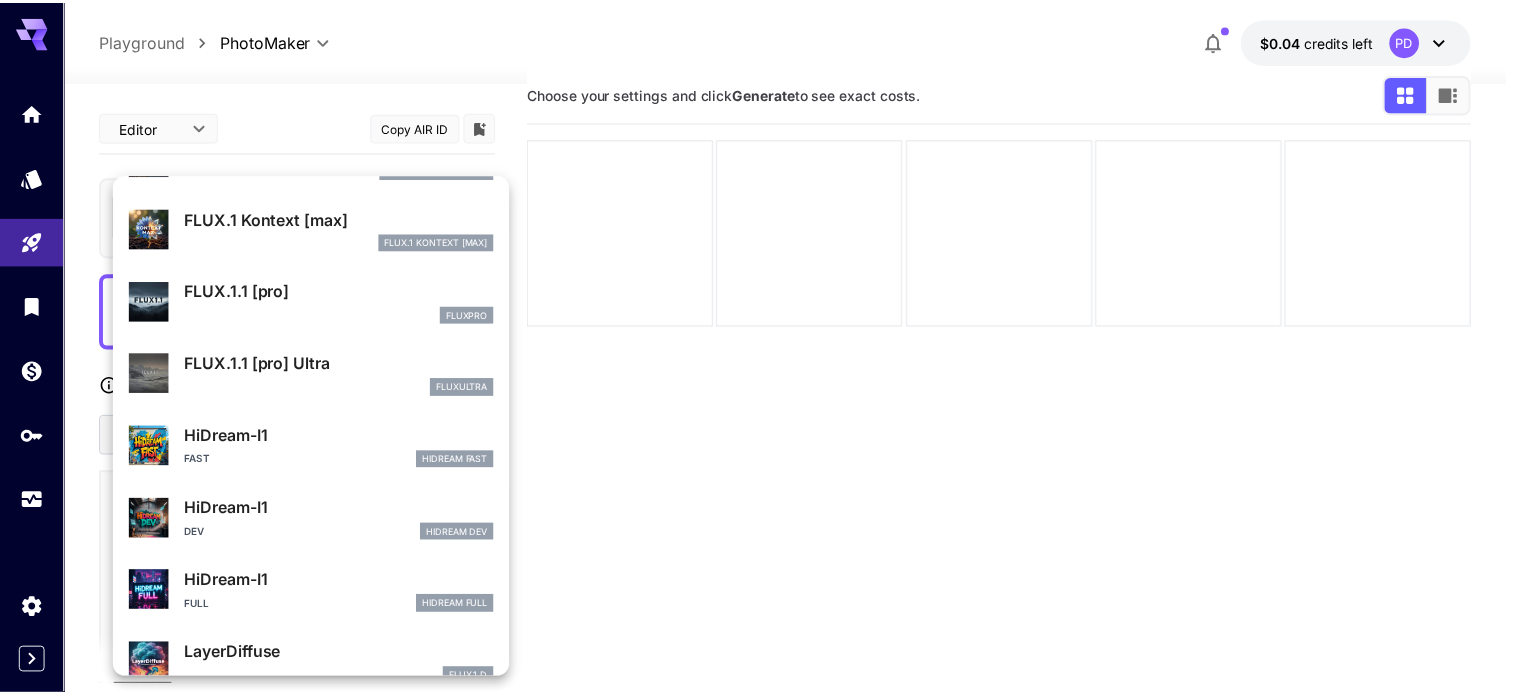 scroll, scrollTop: 230, scrollLeft: 0, axis: vertical 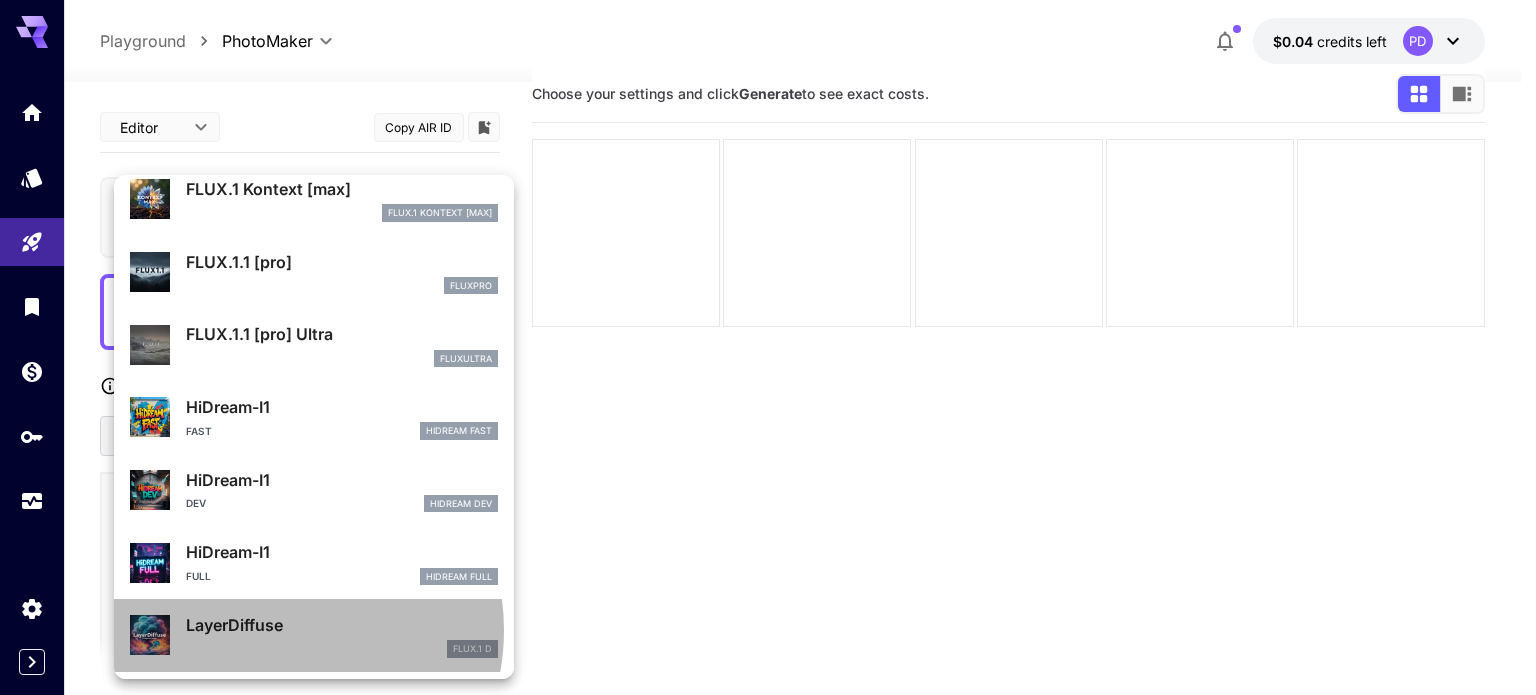 click on "LayerDiffuse" at bounding box center [342, 625] 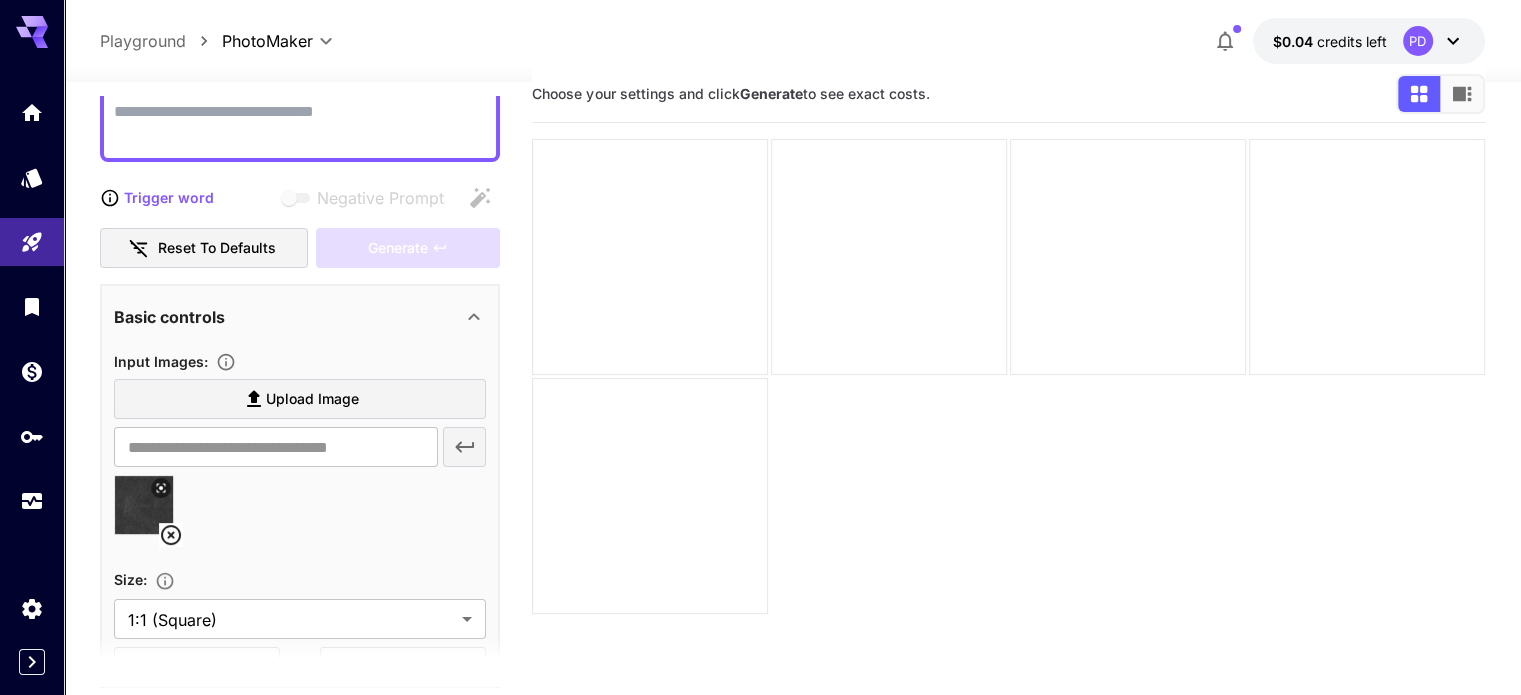 scroll, scrollTop: 0, scrollLeft: 0, axis: both 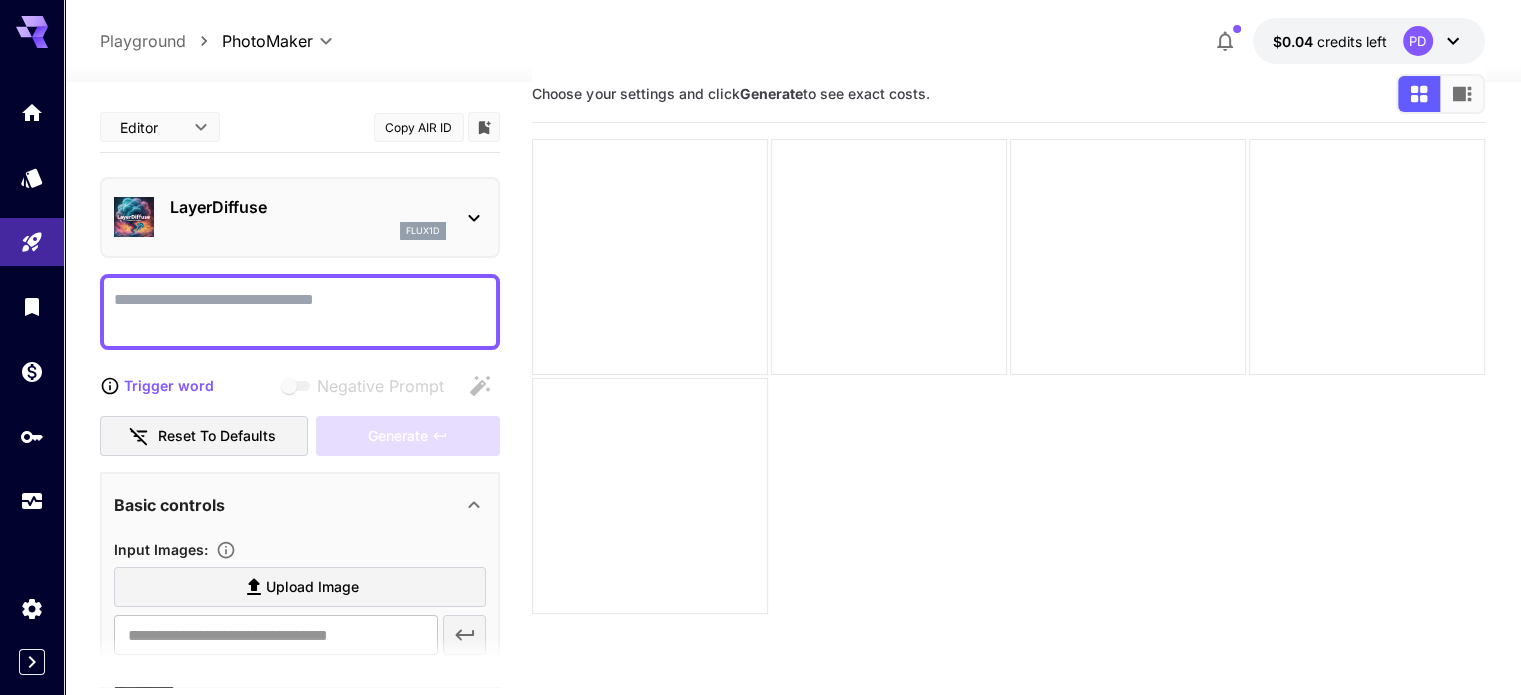 click on "Negative Prompt" at bounding box center (300, 312) 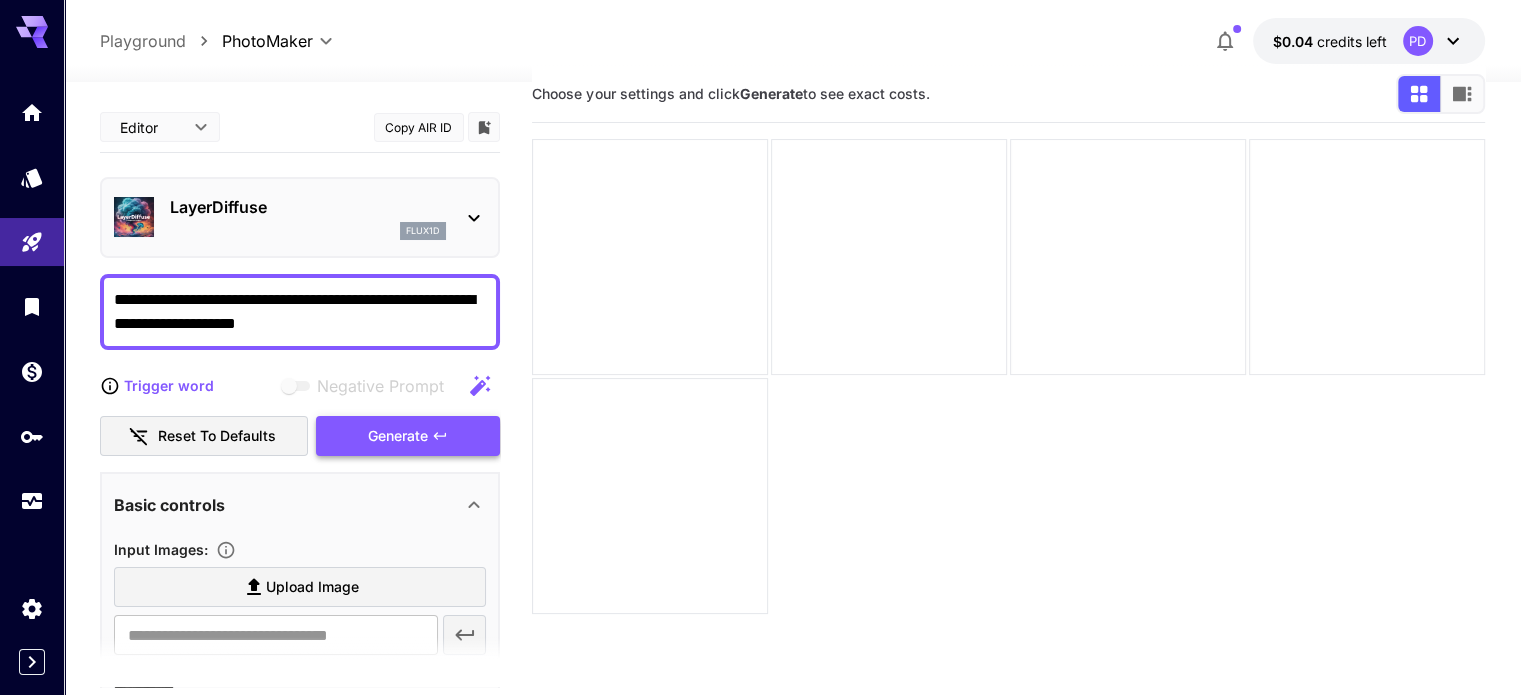 type on "**********" 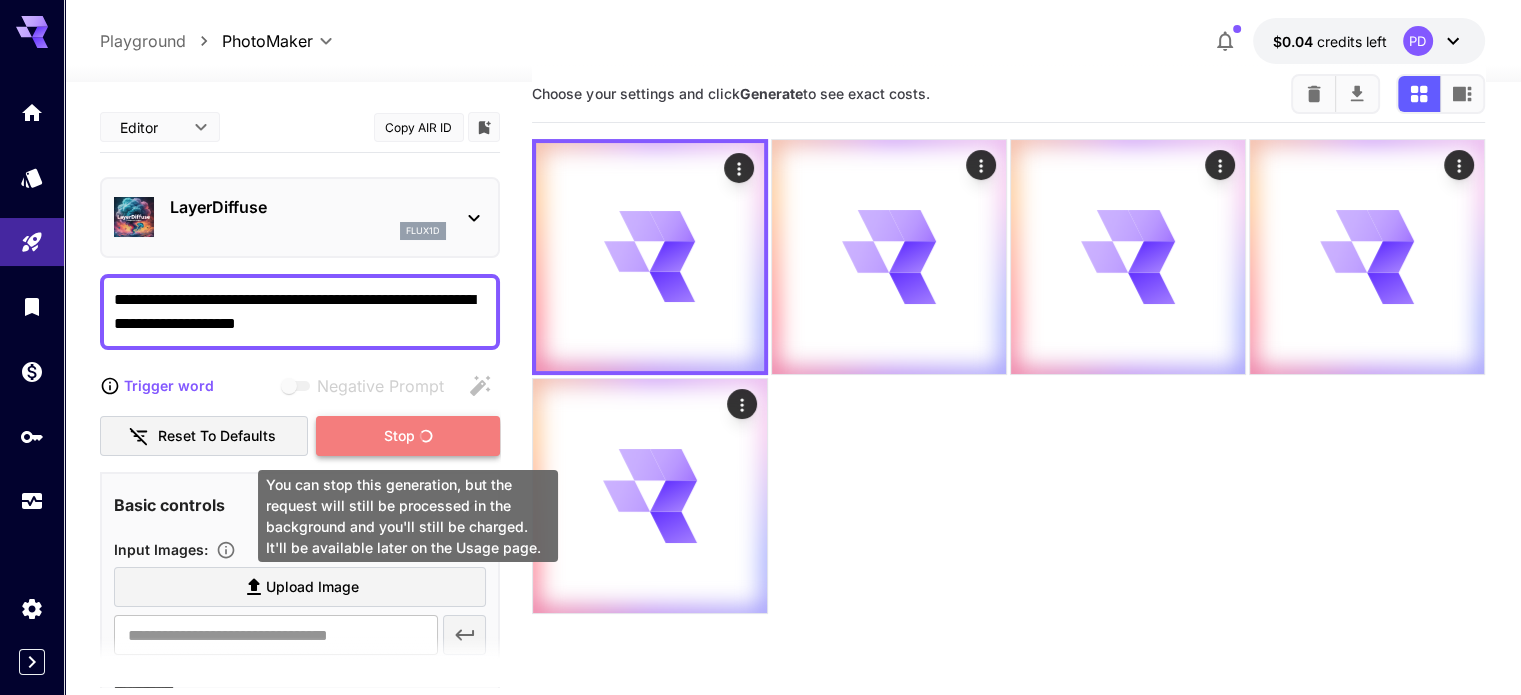 click on "Stop" at bounding box center (399, 436) 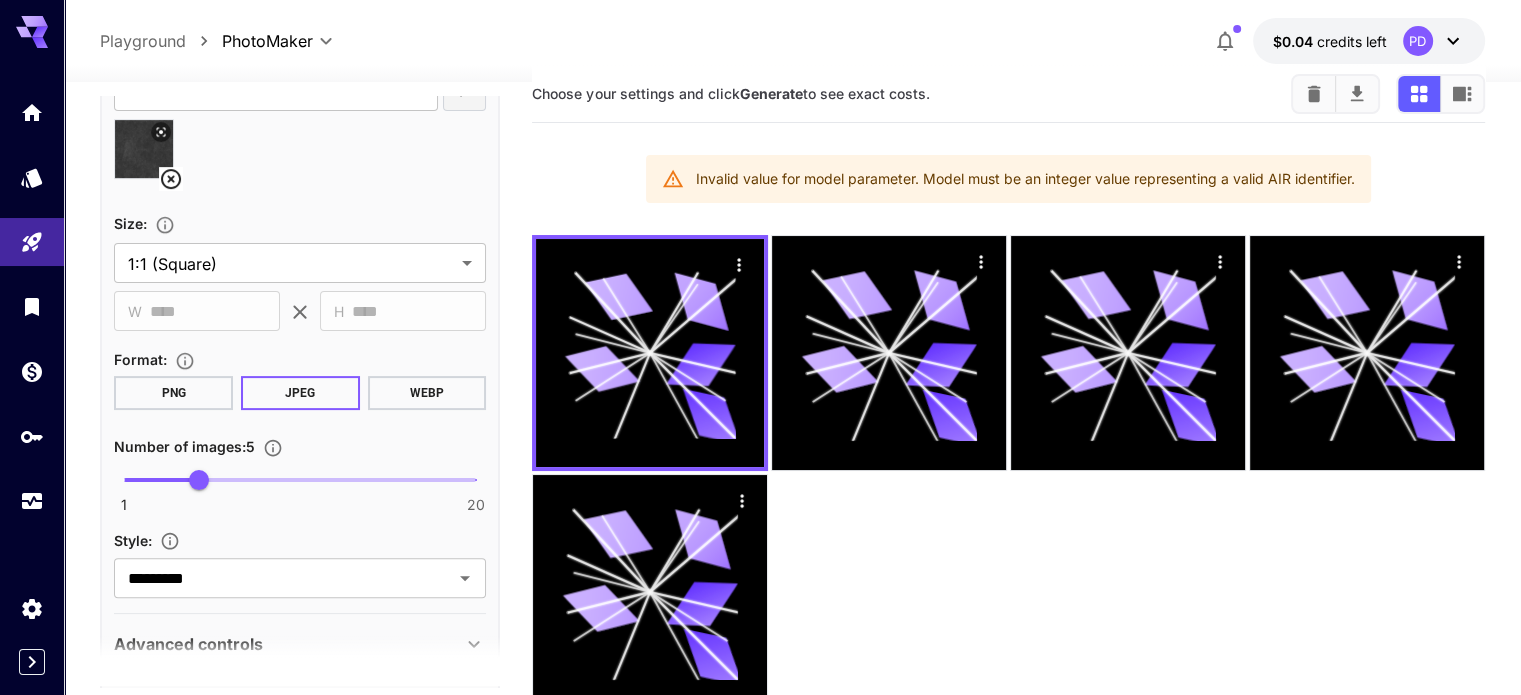 scroll, scrollTop: 640, scrollLeft: 0, axis: vertical 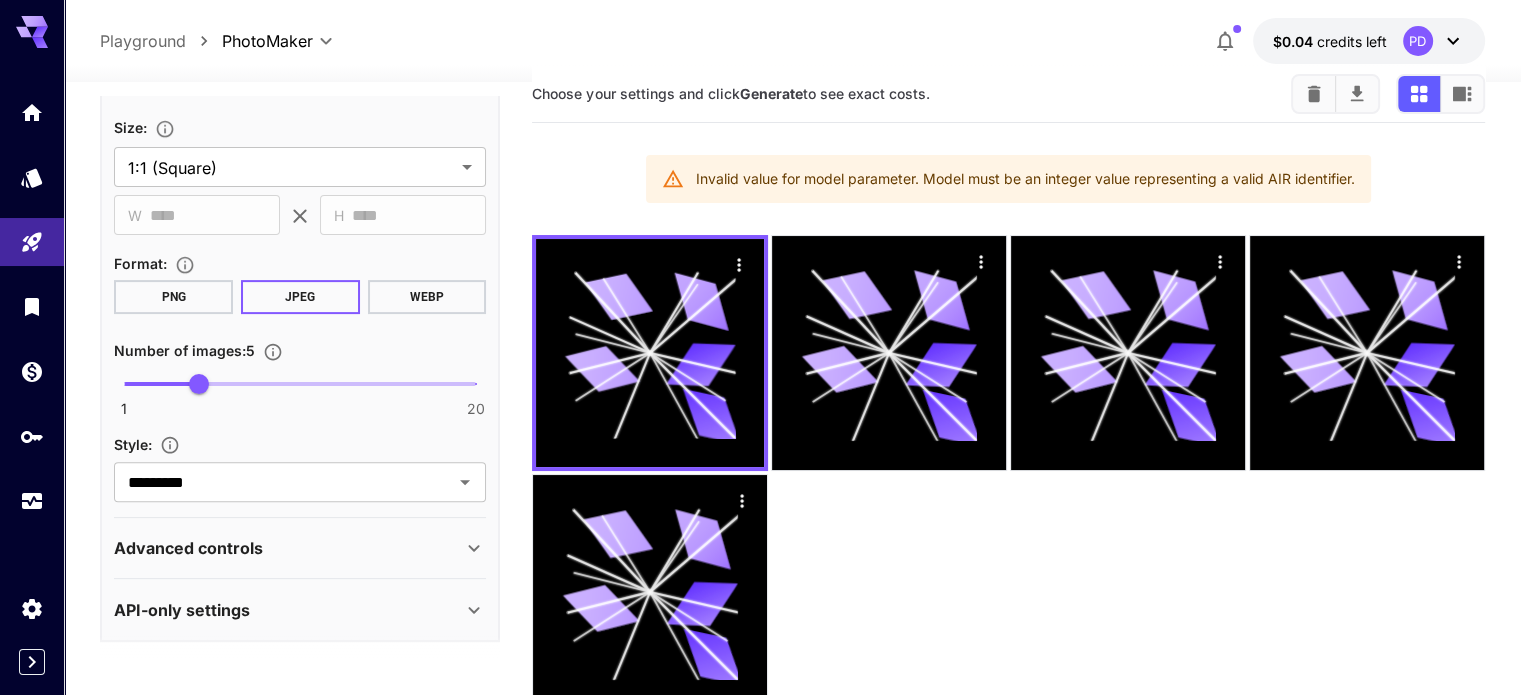 click on "Advanced controls" at bounding box center [288, 548] 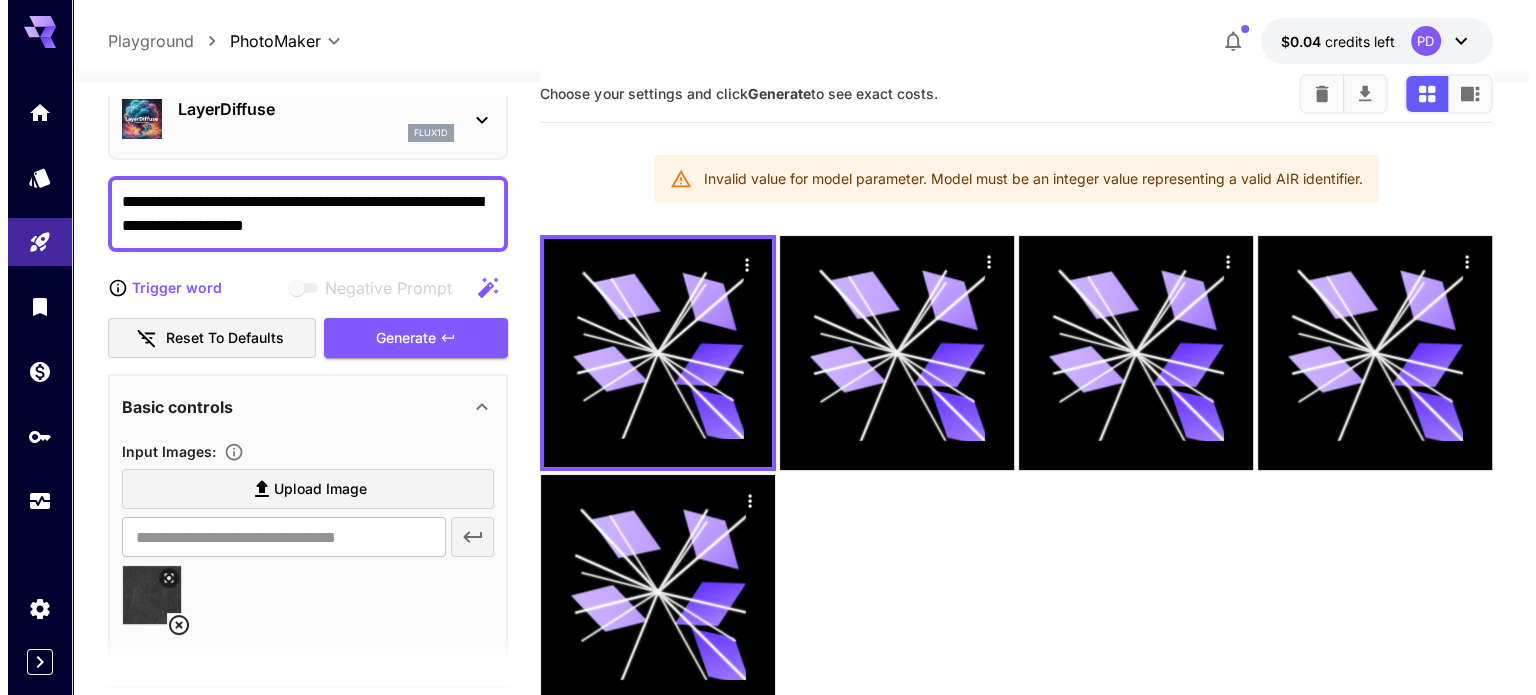 scroll, scrollTop: 0, scrollLeft: 0, axis: both 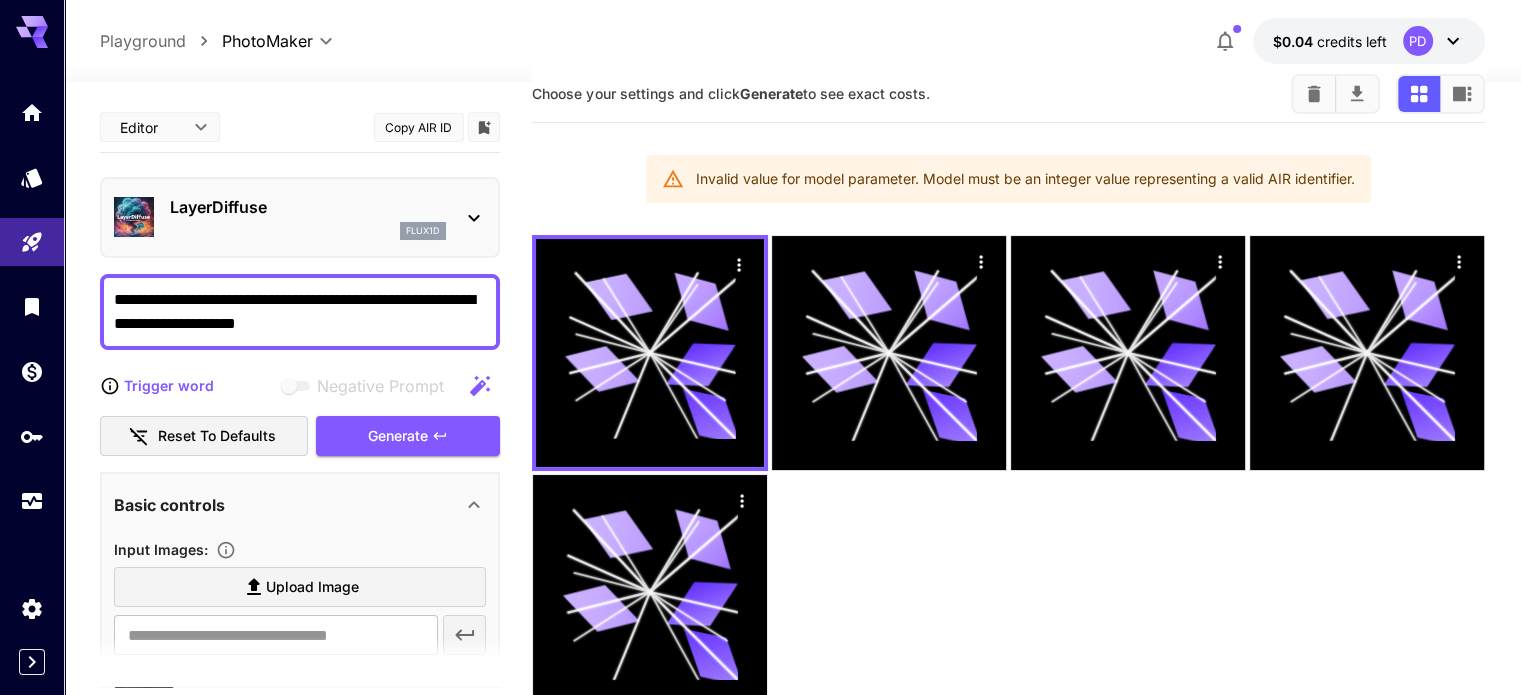 click on "flux1d" at bounding box center [308, 231] 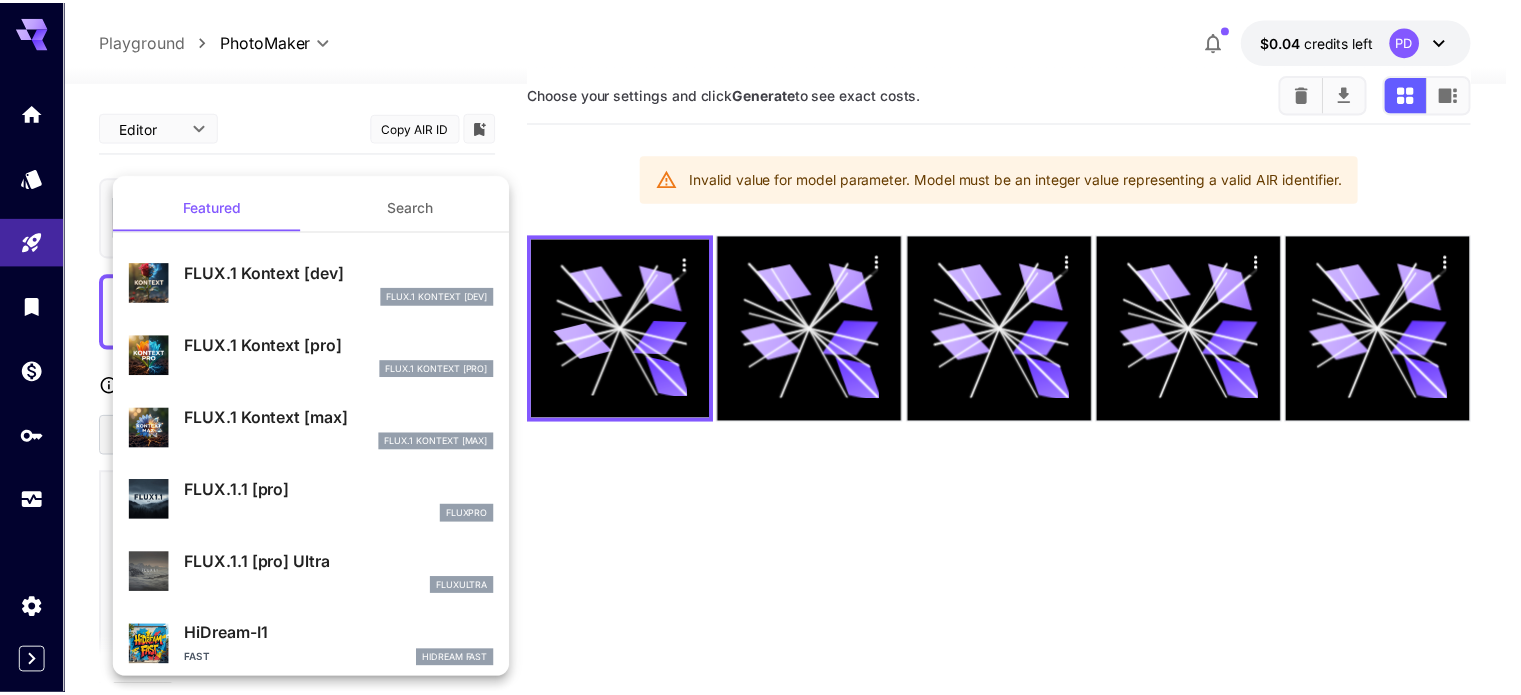 scroll, scrollTop: 230, scrollLeft: 0, axis: vertical 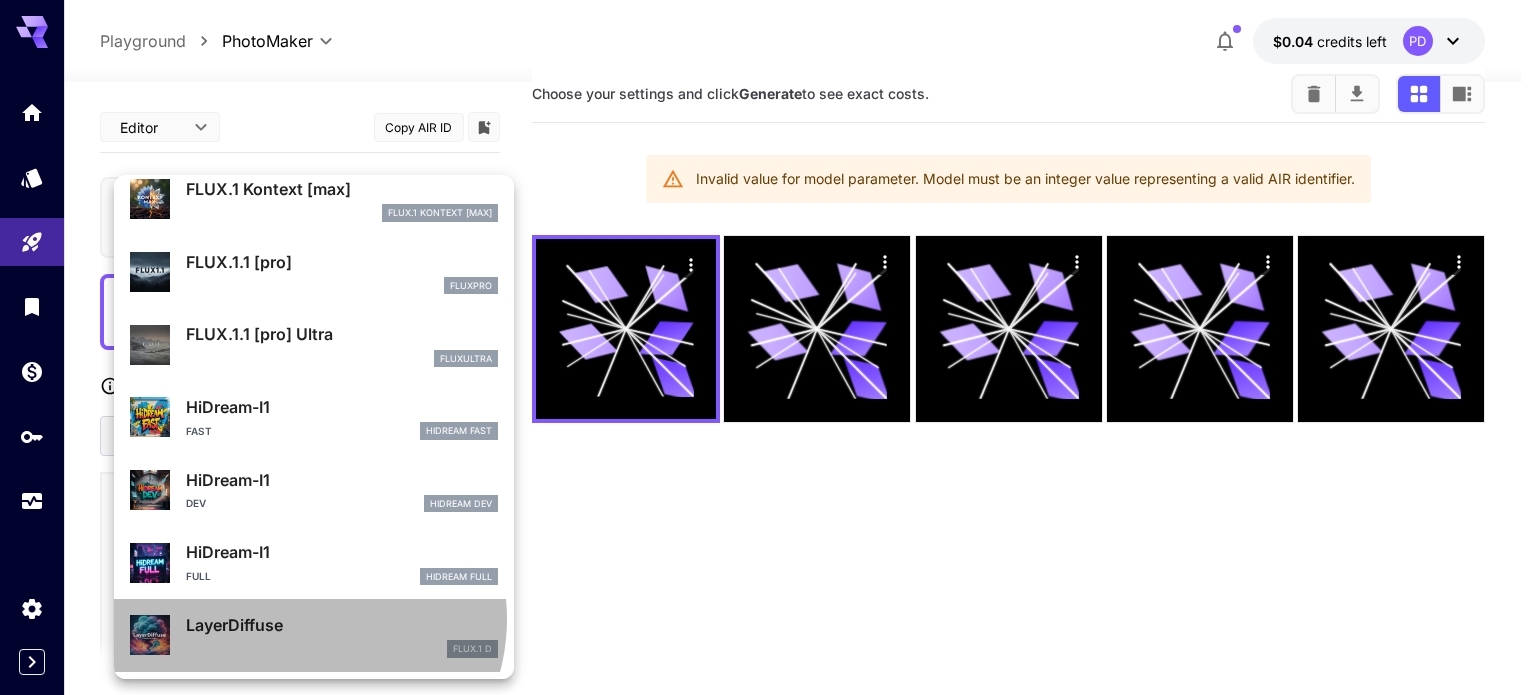 click on "LayerDiffuse" at bounding box center (342, 625) 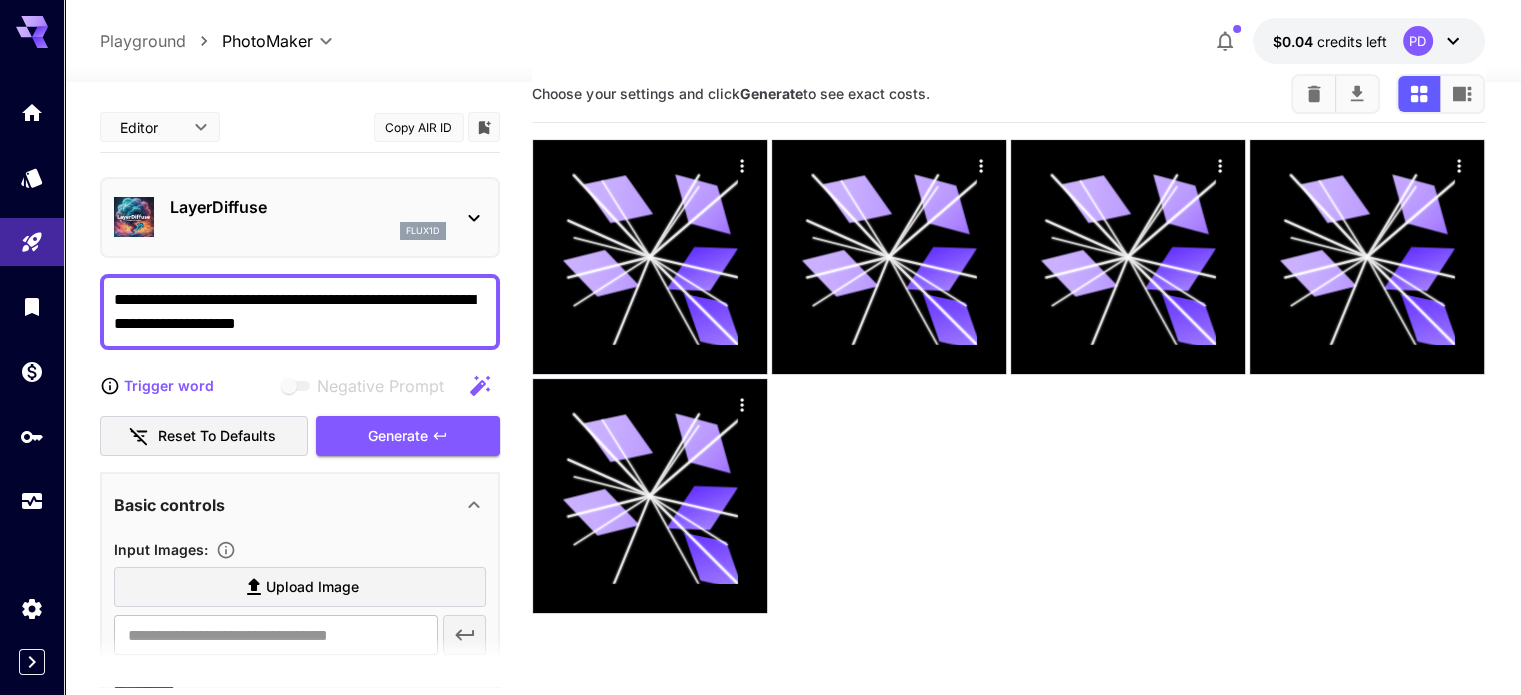 click at bounding box center (134, 217) 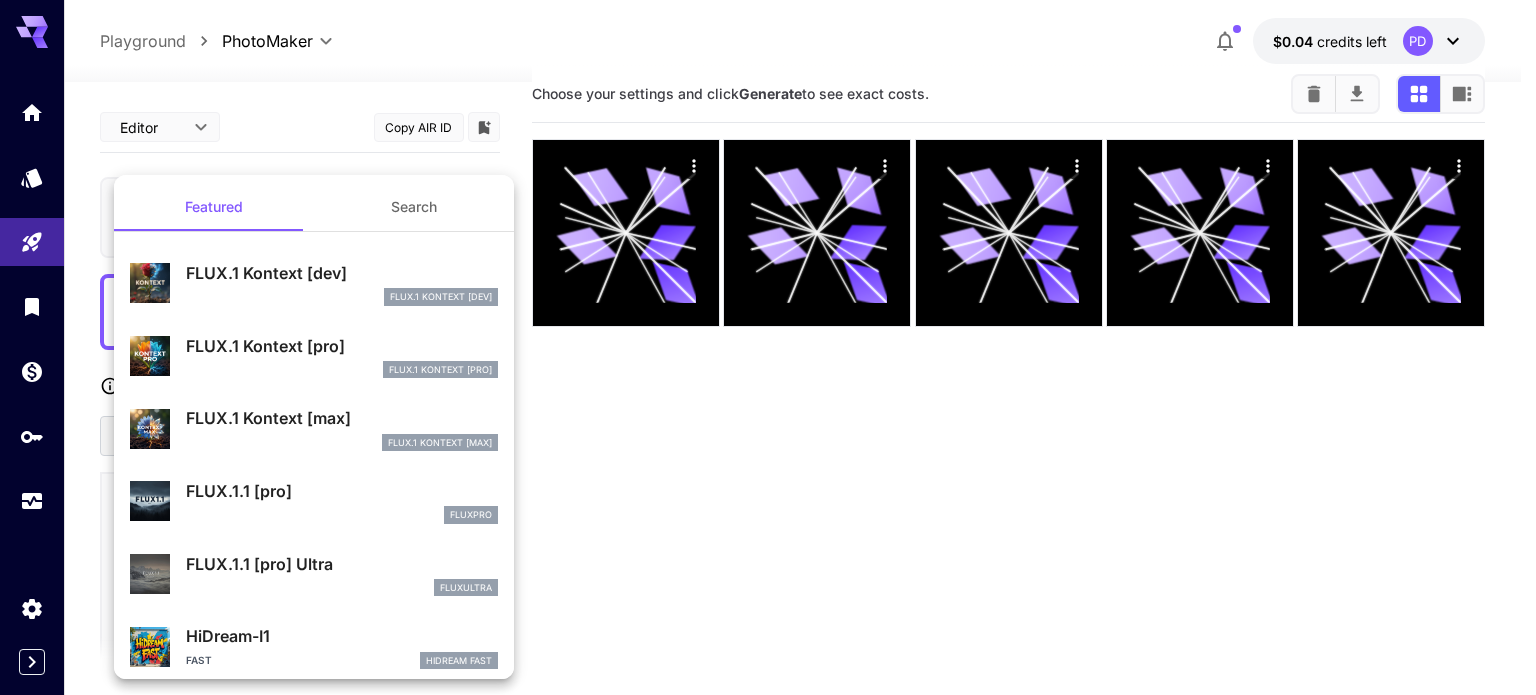 click at bounding box center [768, 347] 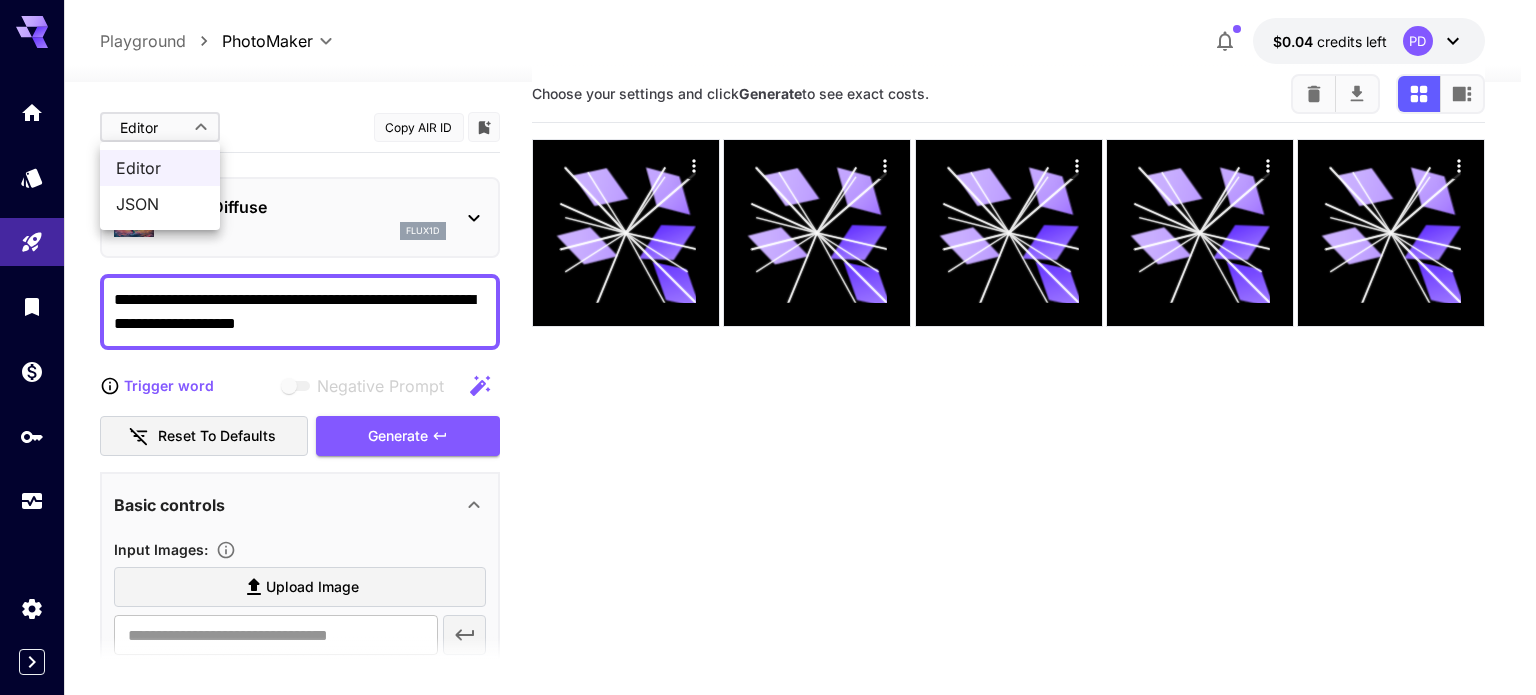 click on "**********" at bounding box center [768, 394] 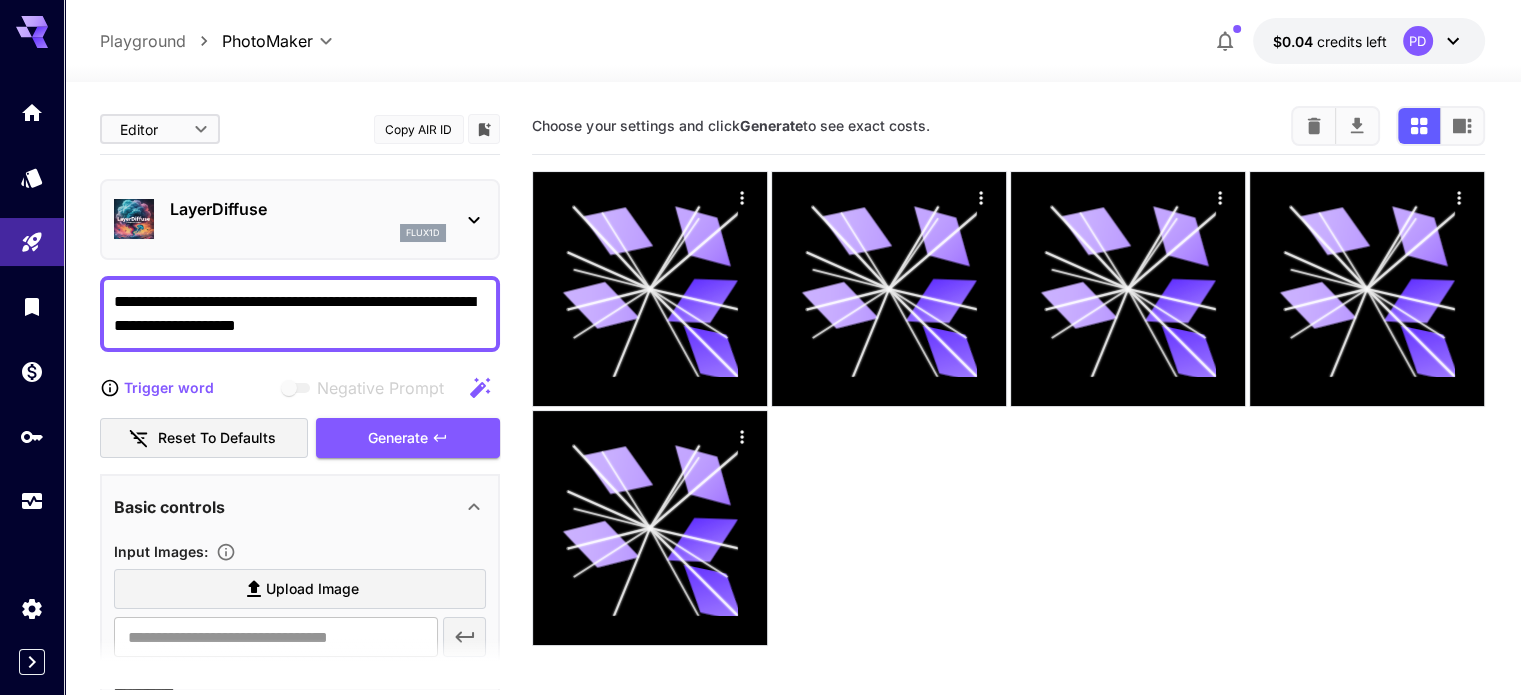 scroll, scrollTop: 158, scrollLeft: 0, axis: vertical 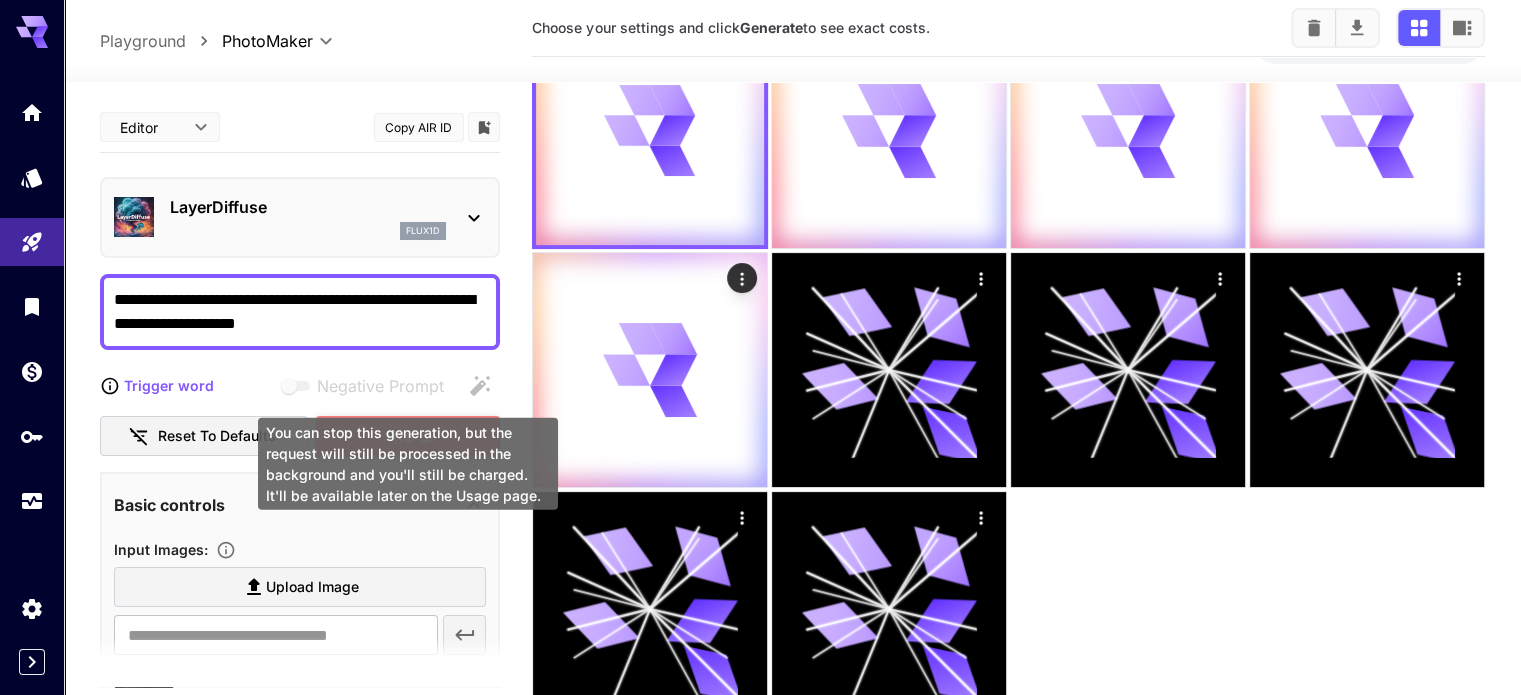 click on "Stop" at bounding box center [399, 436] 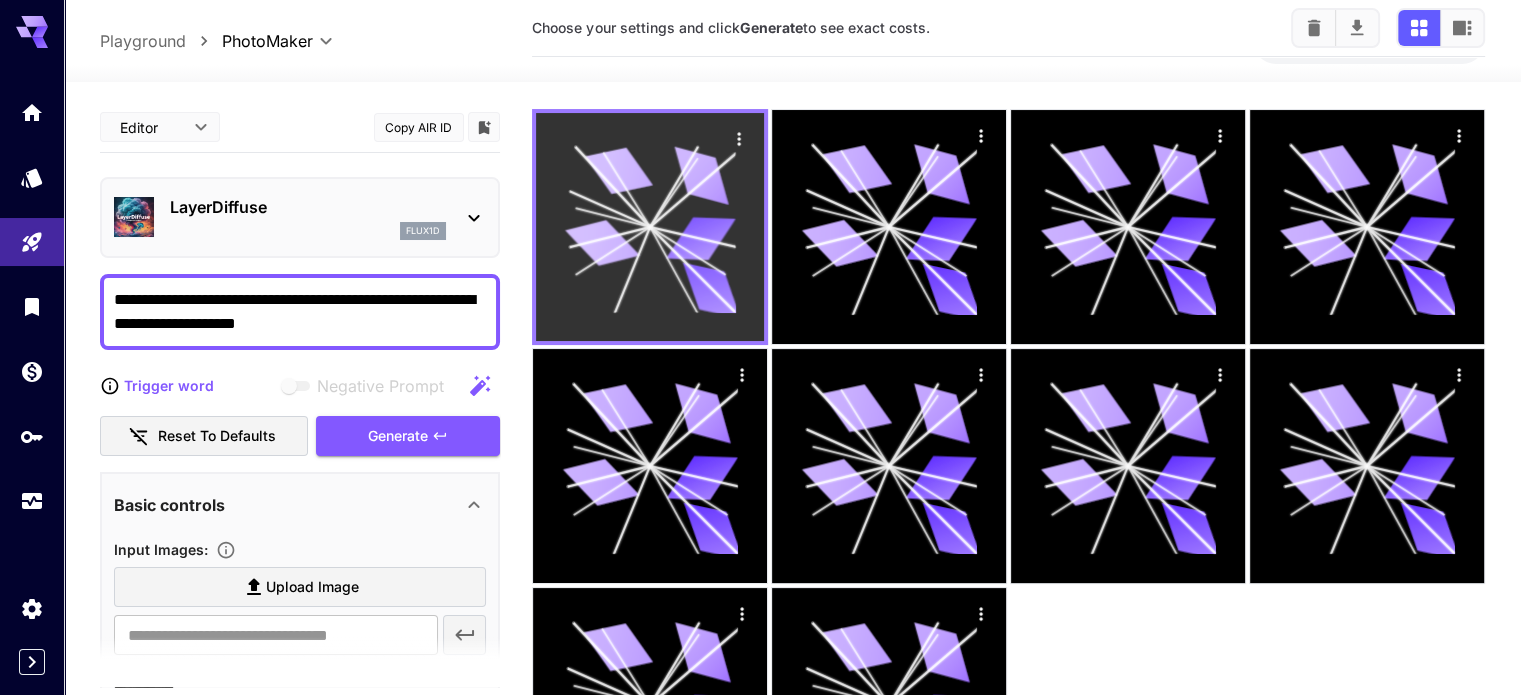 scroll, scrollTop: 0, scrollLeft: 0, axis: both 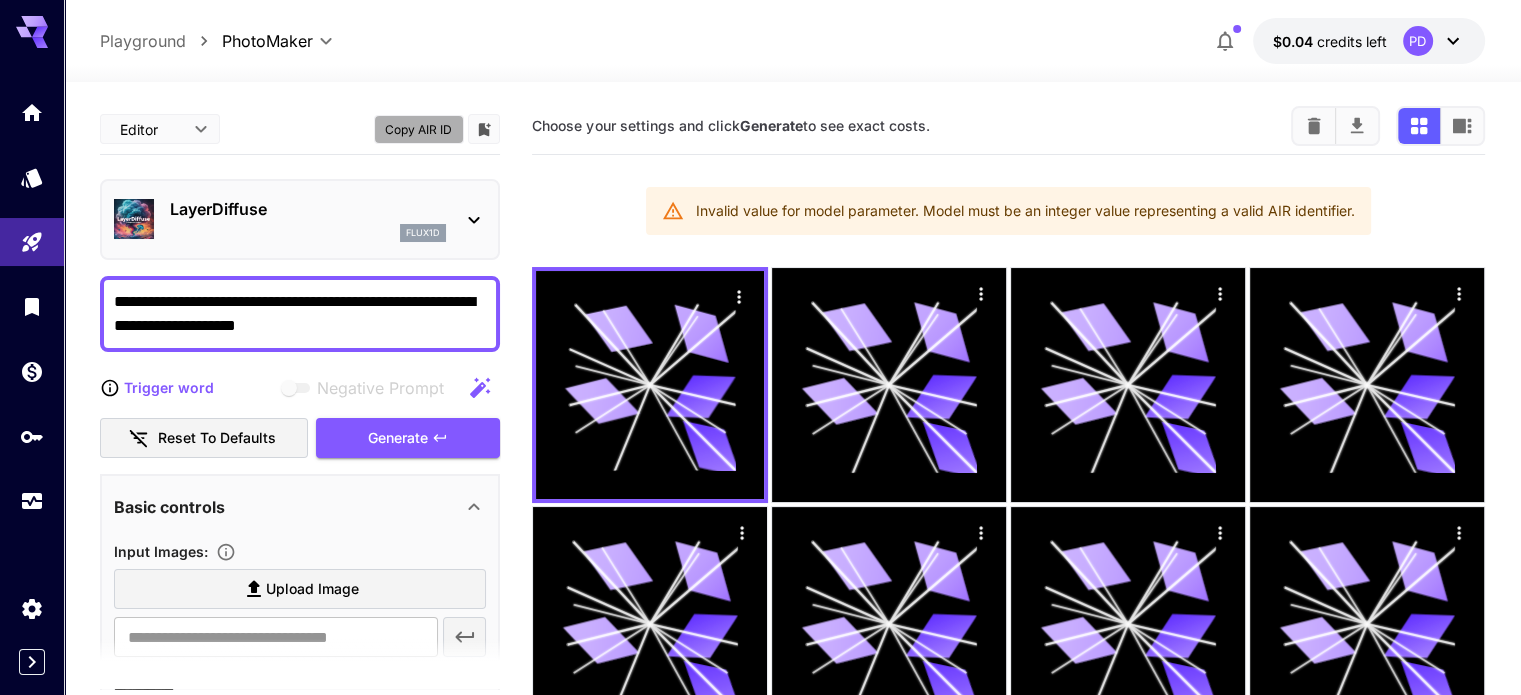 click on "Copy AIR ID" at bounding box center (419, 129) 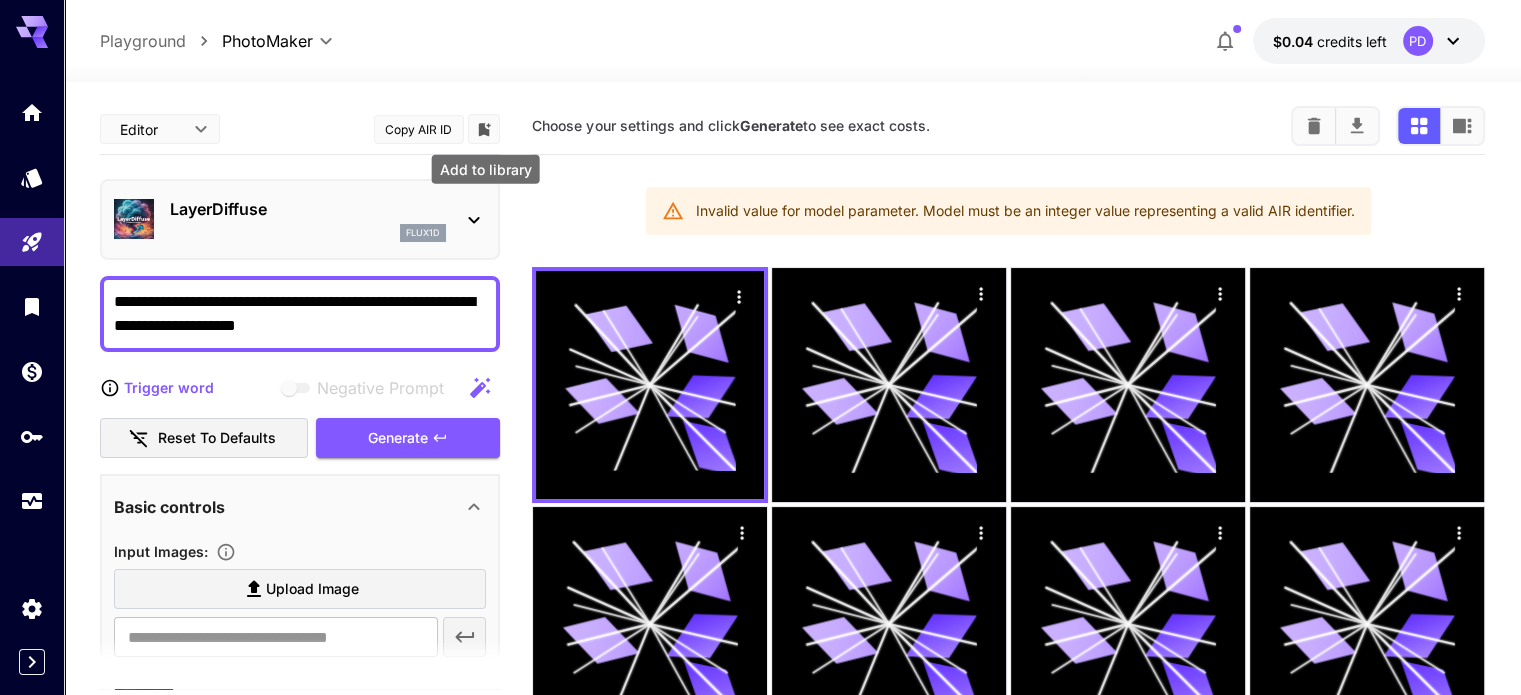 click 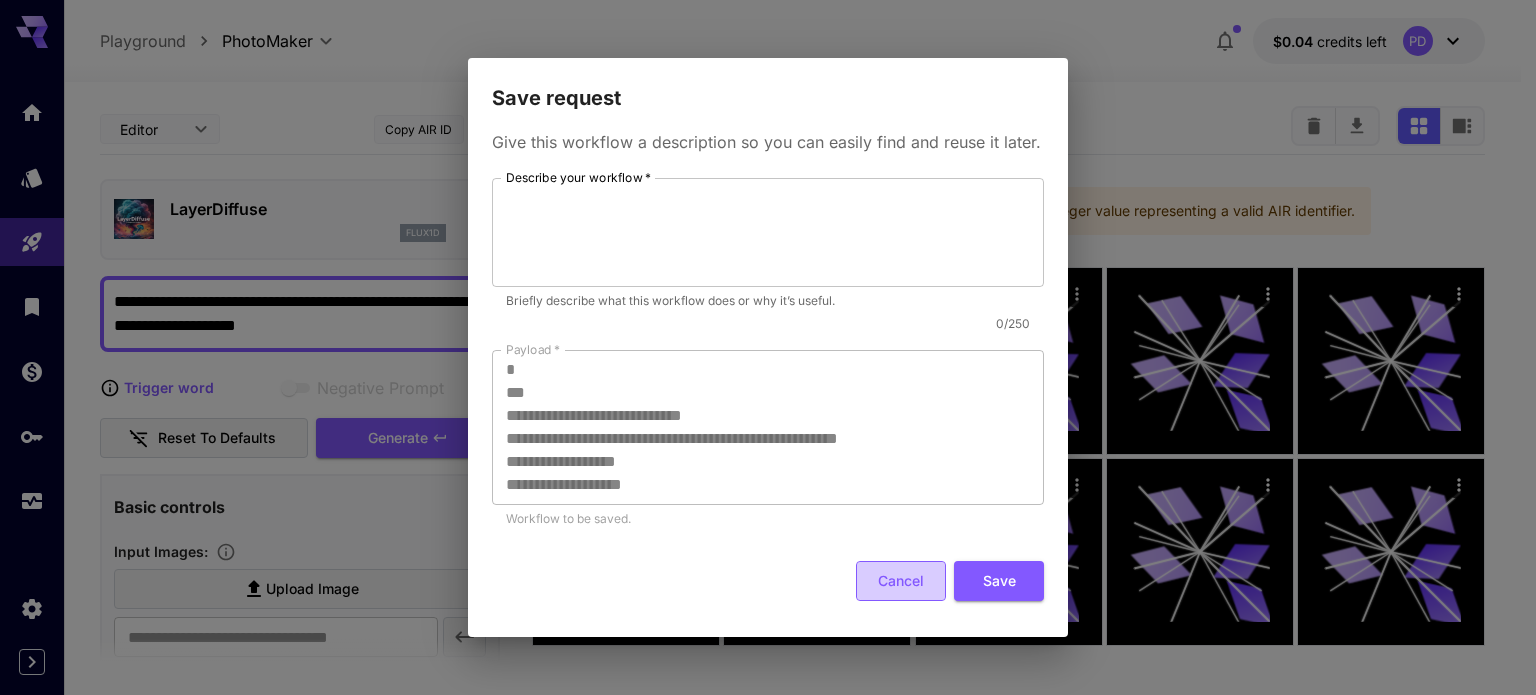 click on "Cancel" at bounding box center [901, 581] 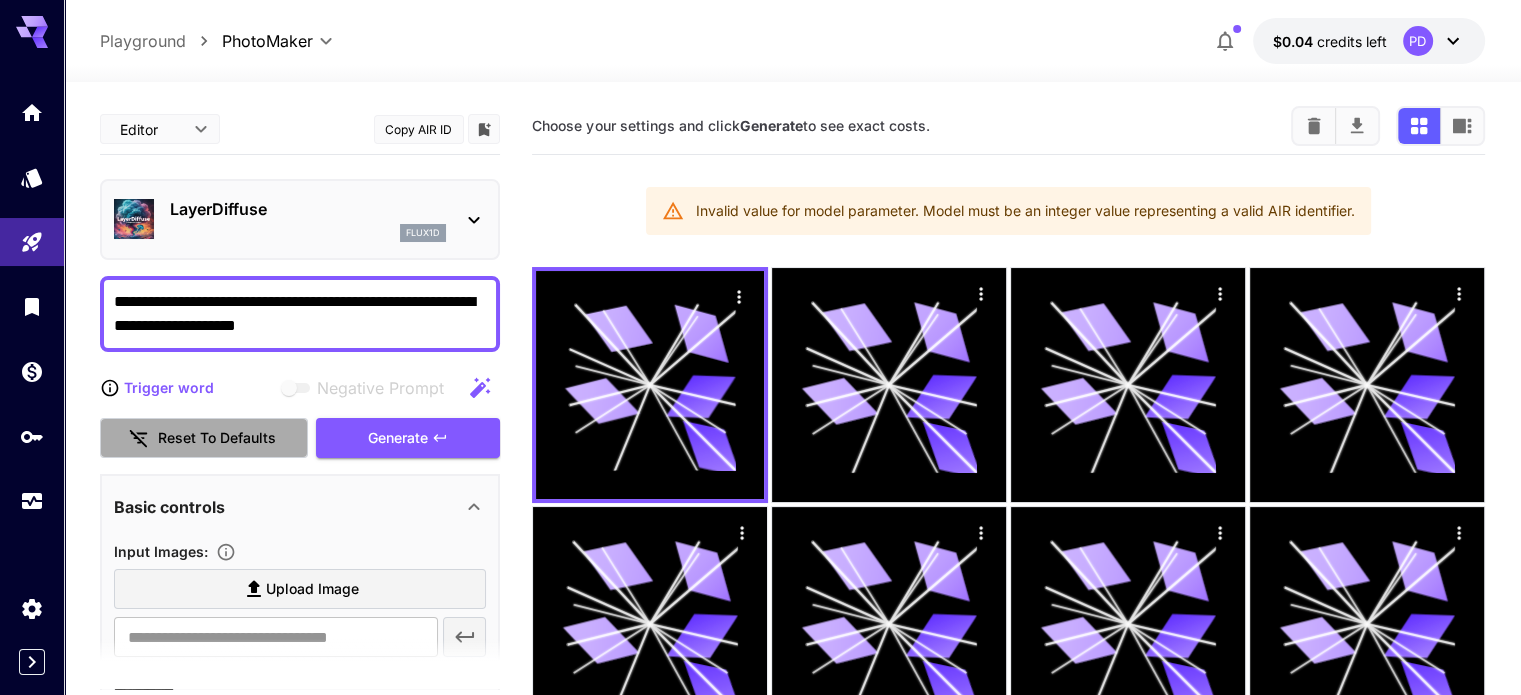 click on "Reset to defaults" at bounding box center [204, 438] 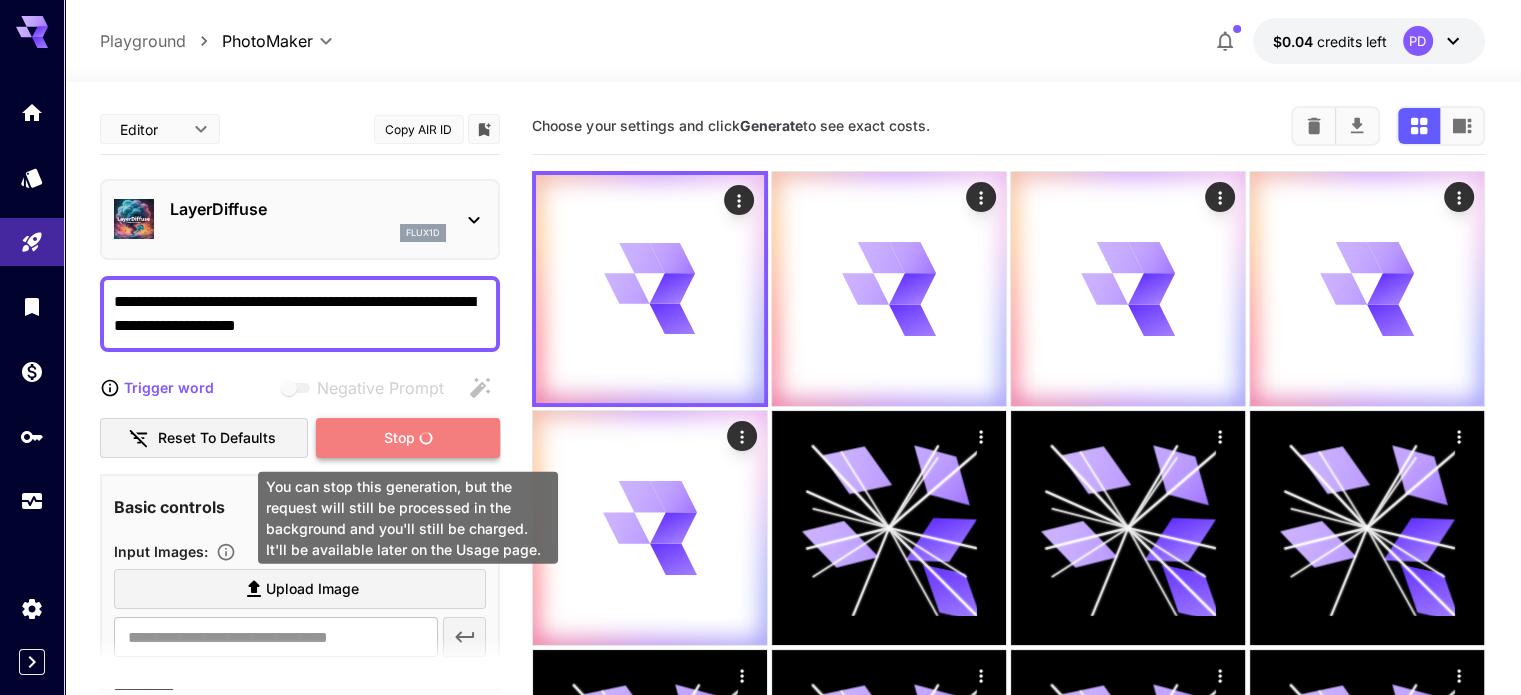 click on "Stop" at bounding box center [399, 438] 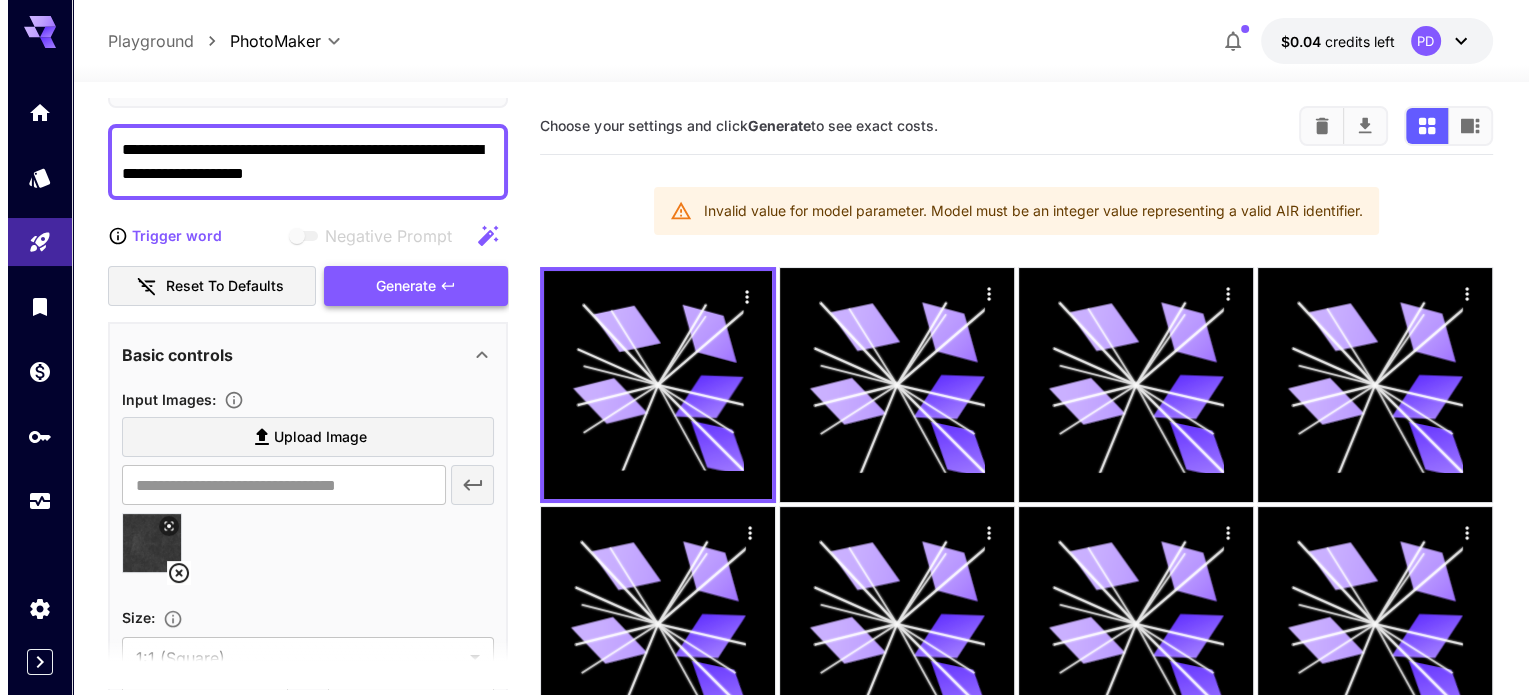 scroll, scrollTop: 0, scrollLeft: 0, axis: both 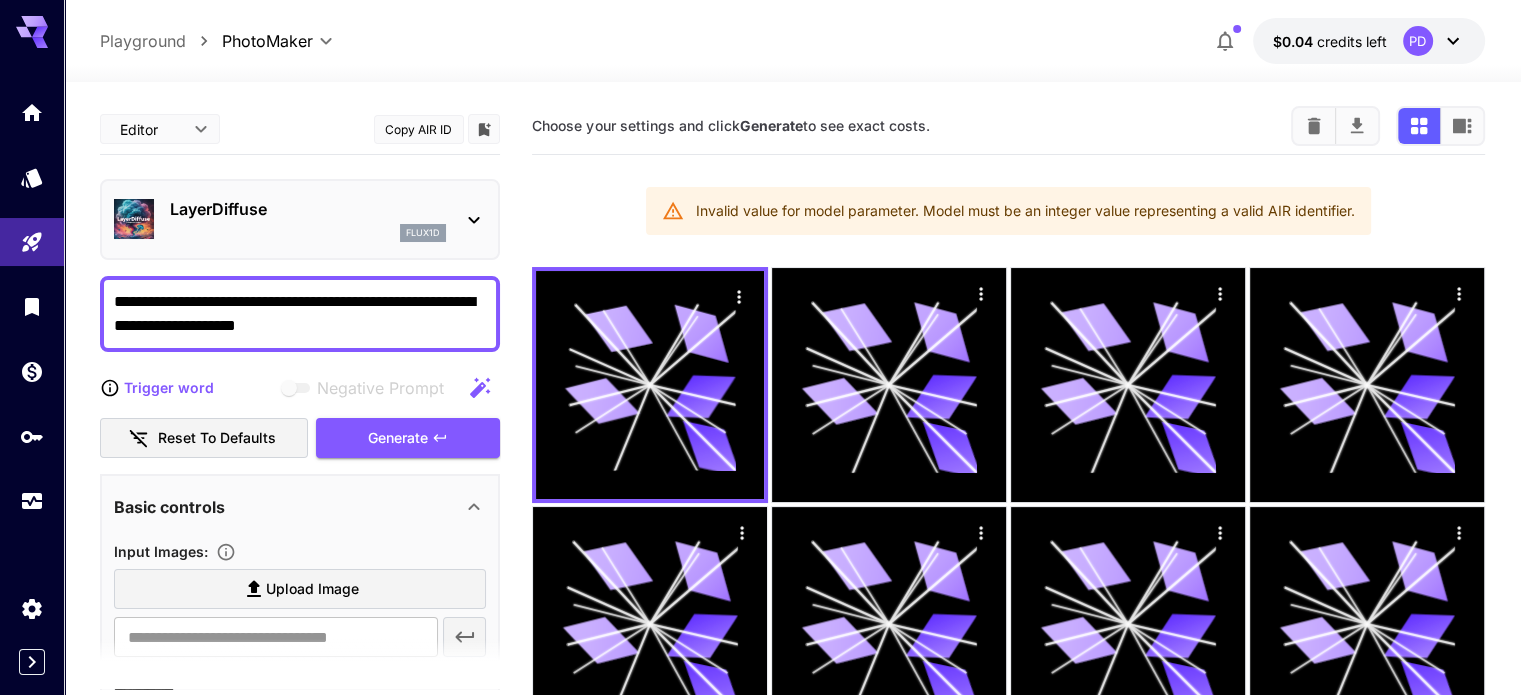click on "Playground" at bounding box center [143, 41] 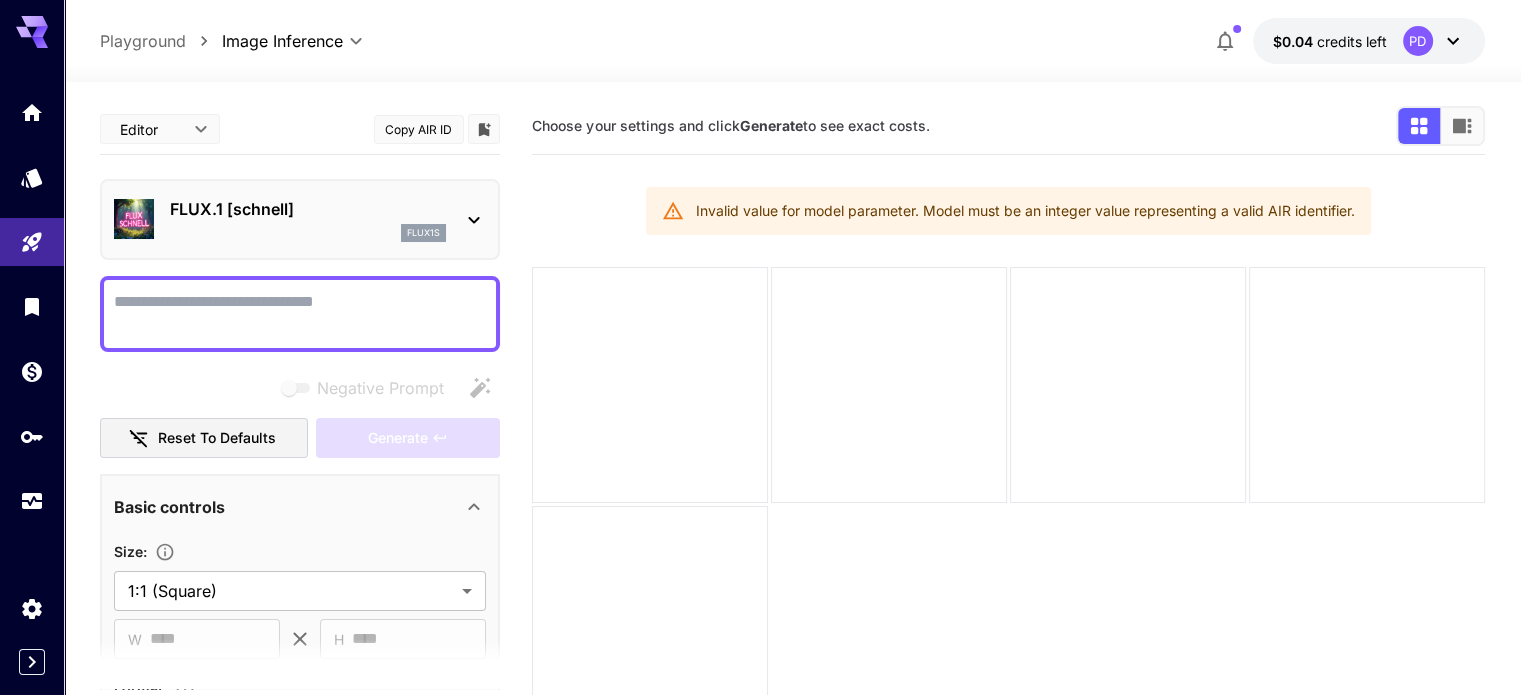 click on "FLUX.1 [schnell]" at bounding box center [308, 209] 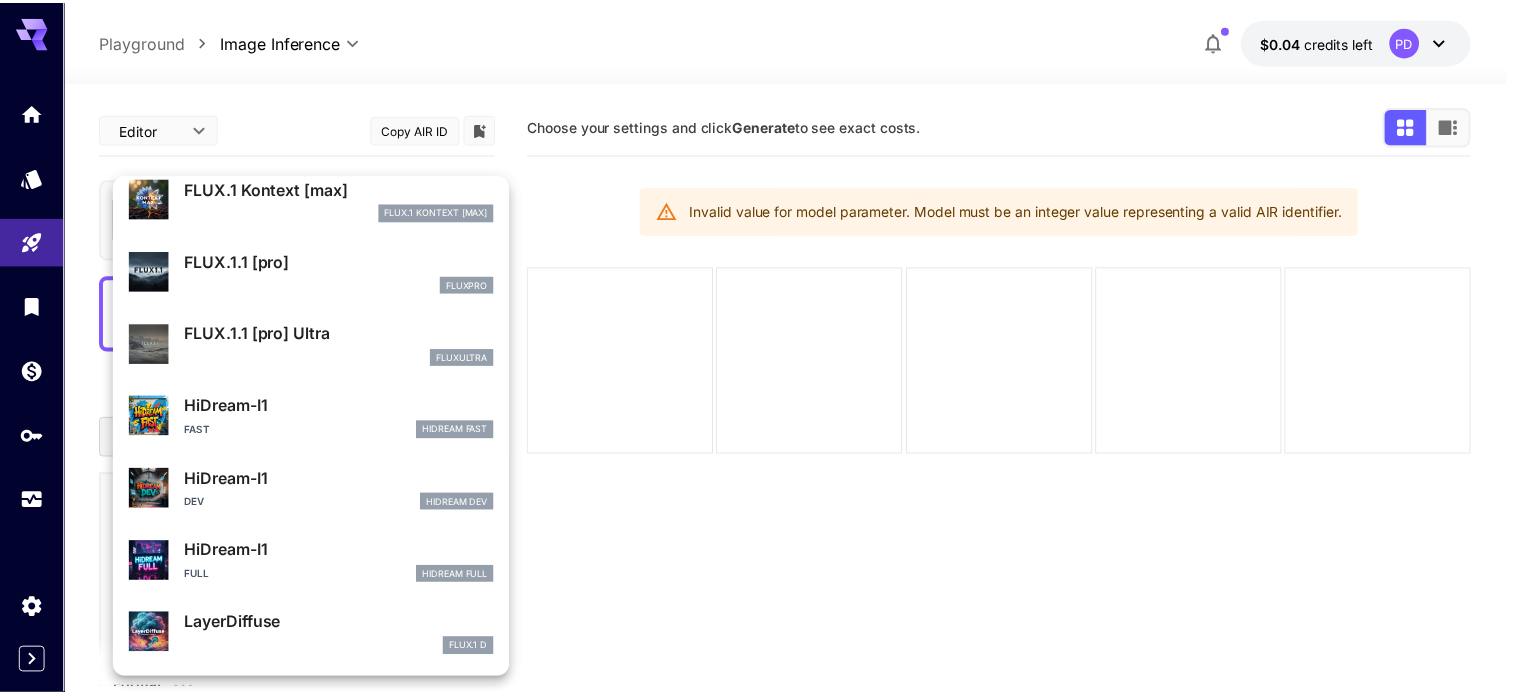scroll, scrollTop: 230, scrollLeft: 0, axis: vertical 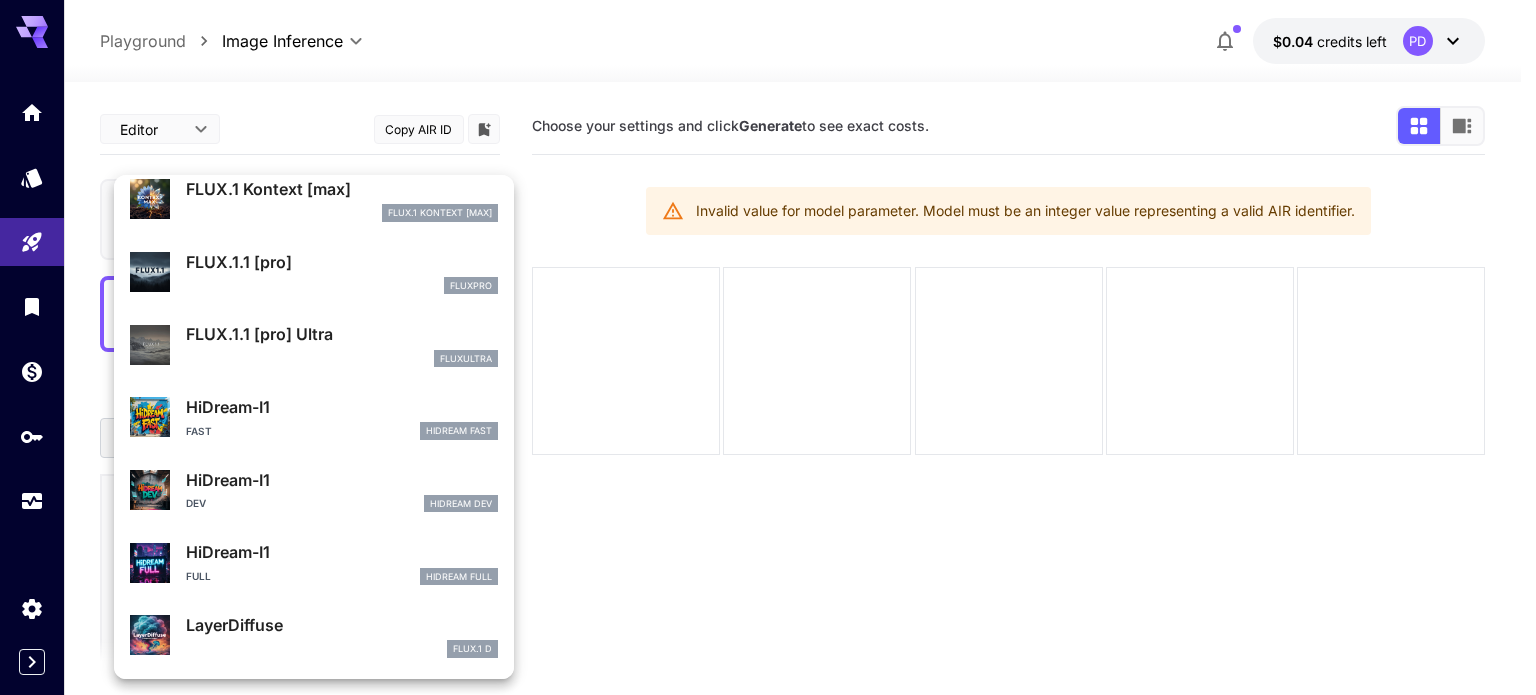 click at bounding box center (768, 347) 